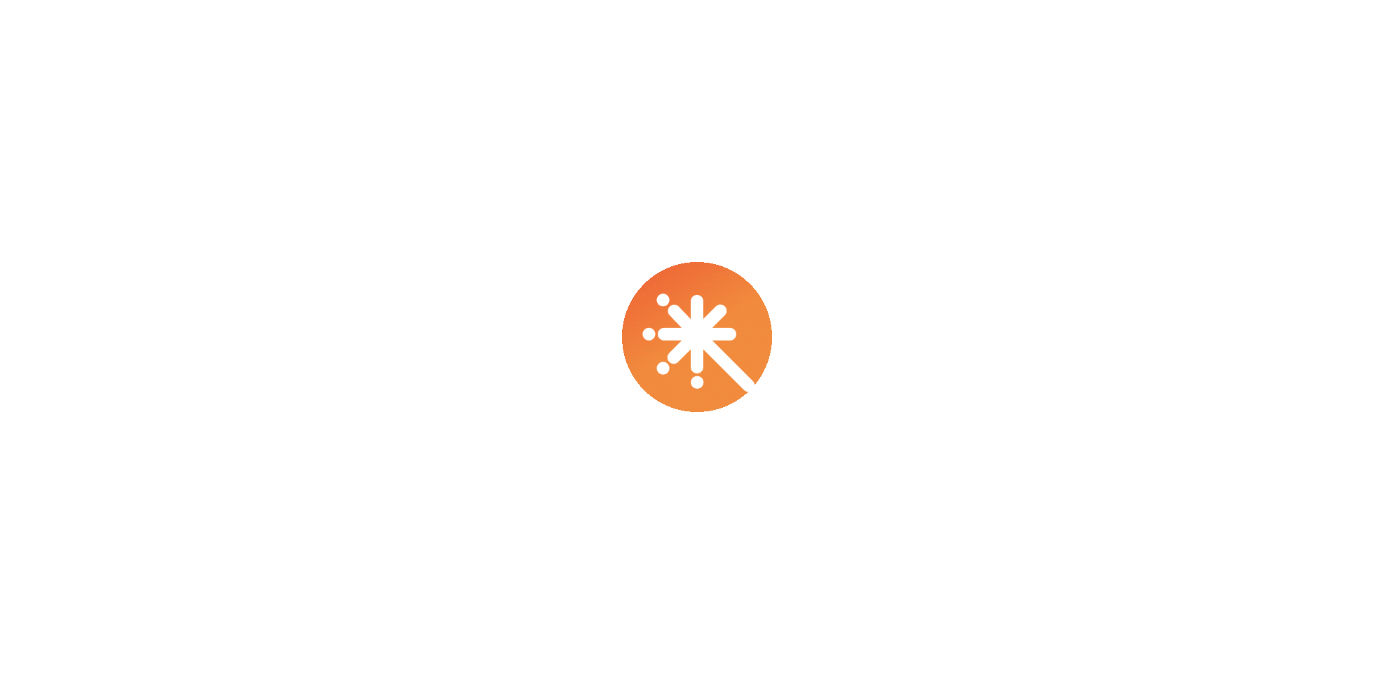 scroll, scrollTop: 0, scrollLeft: 0, axis: both 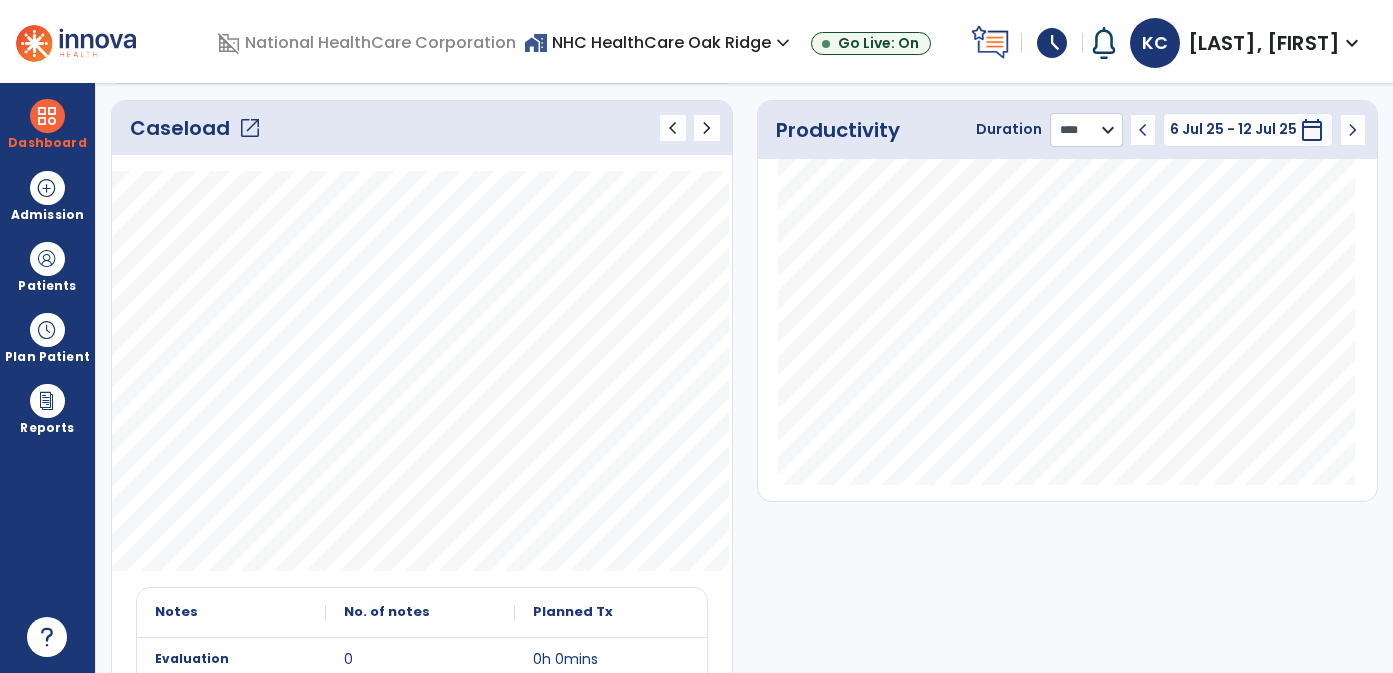 click on "******** **** ***" at bounding box center [1086, 130] 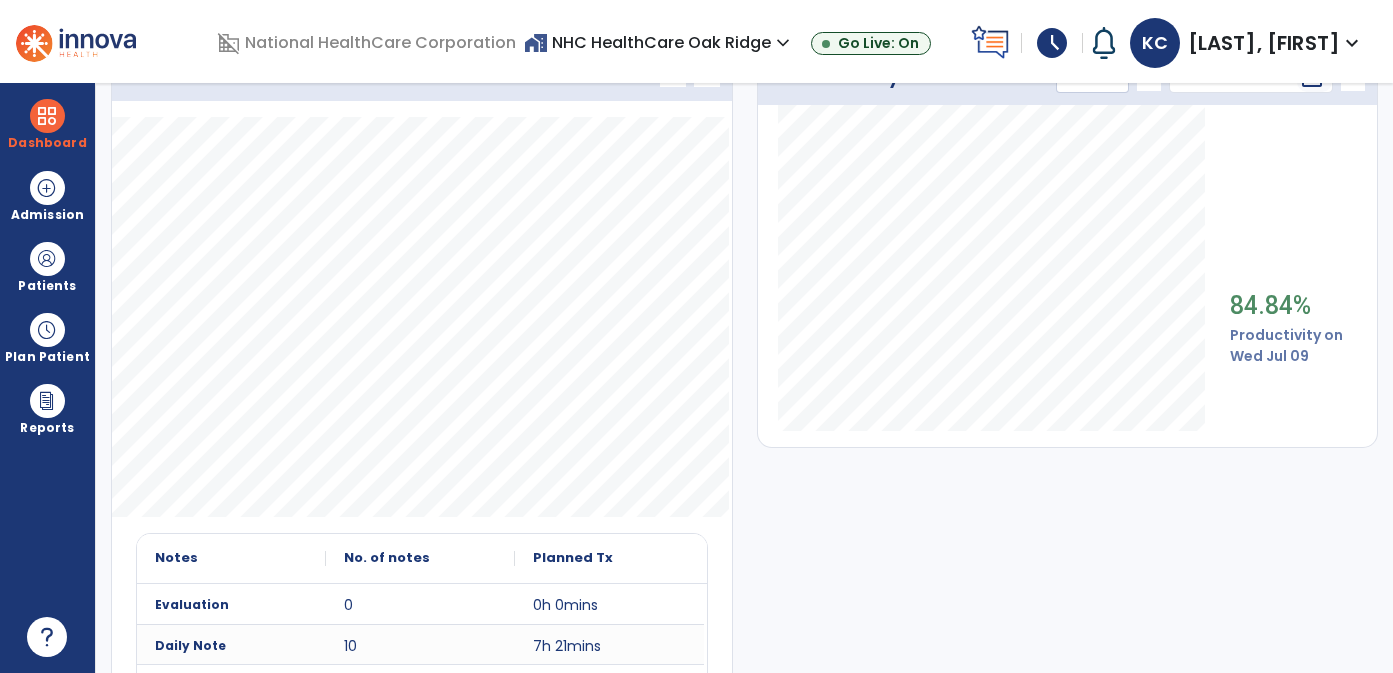 scroll, scrollTop: 281, scrollLeft: 0, axis: vertical 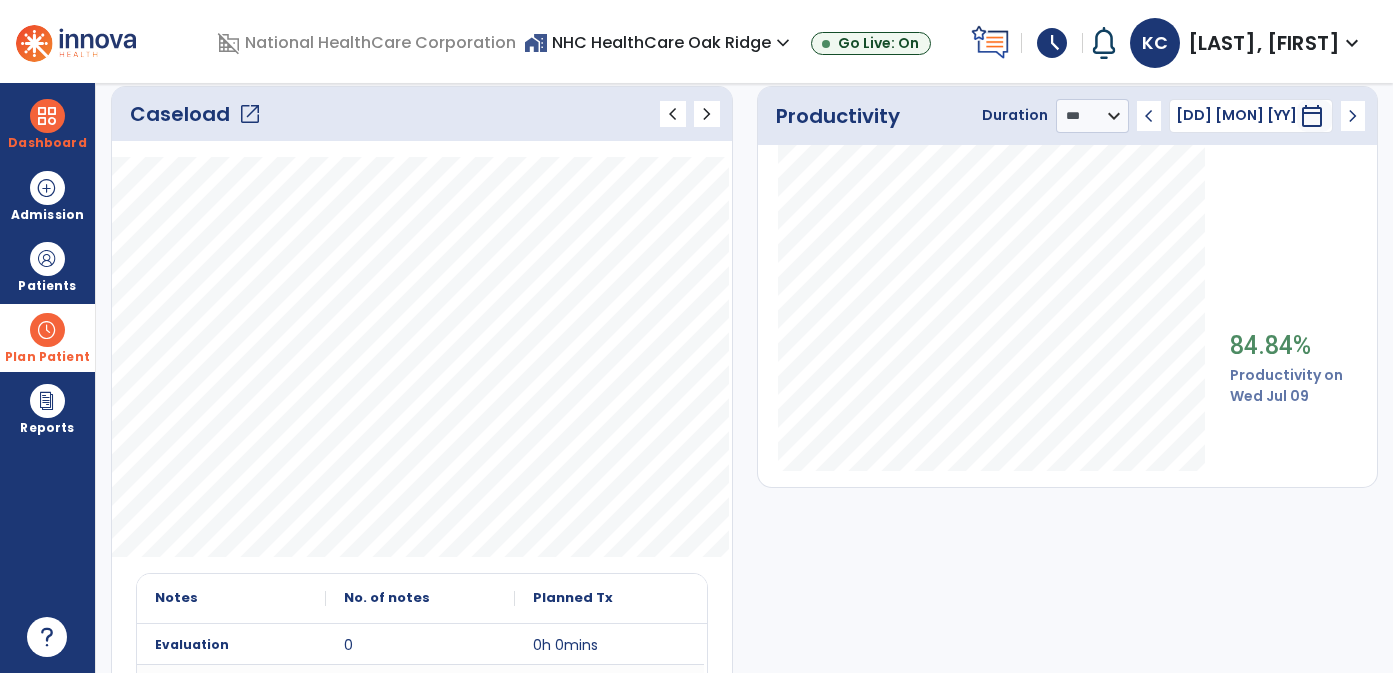 click at bounding box center [47, 330] 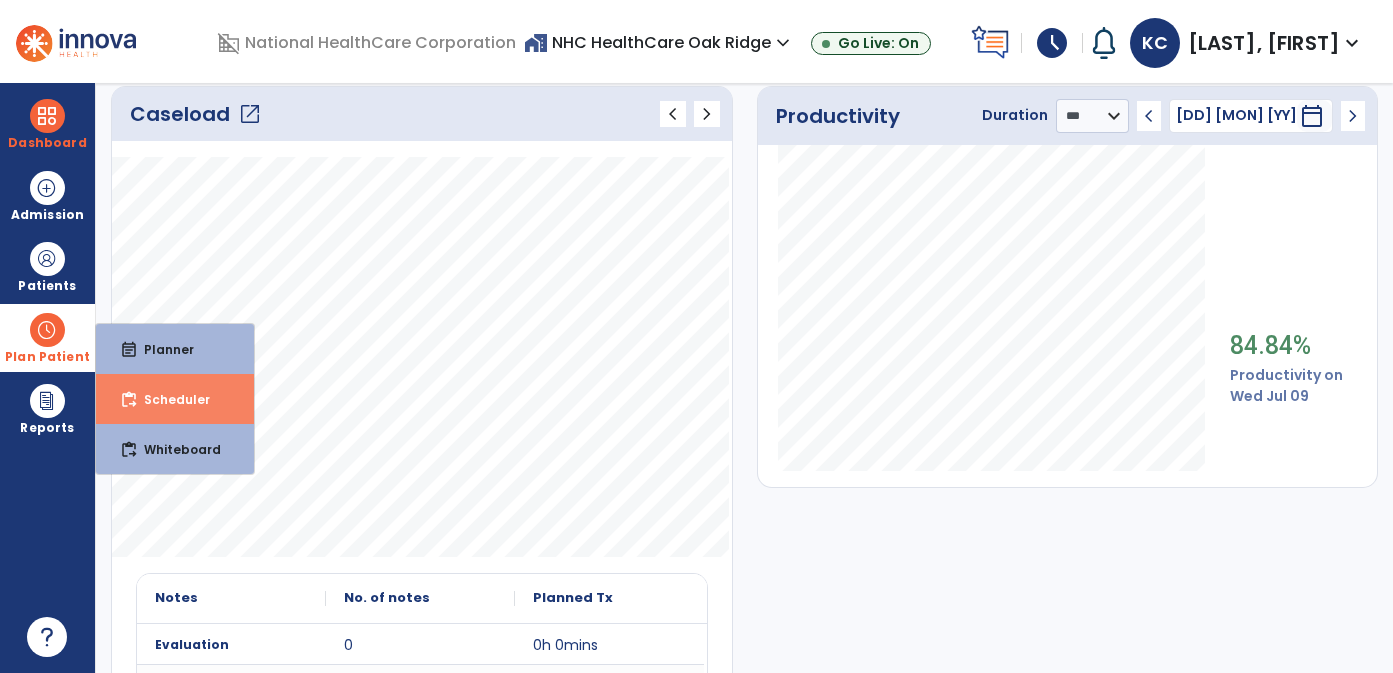 click on "Scheduler" at bounding box center [161, 349] 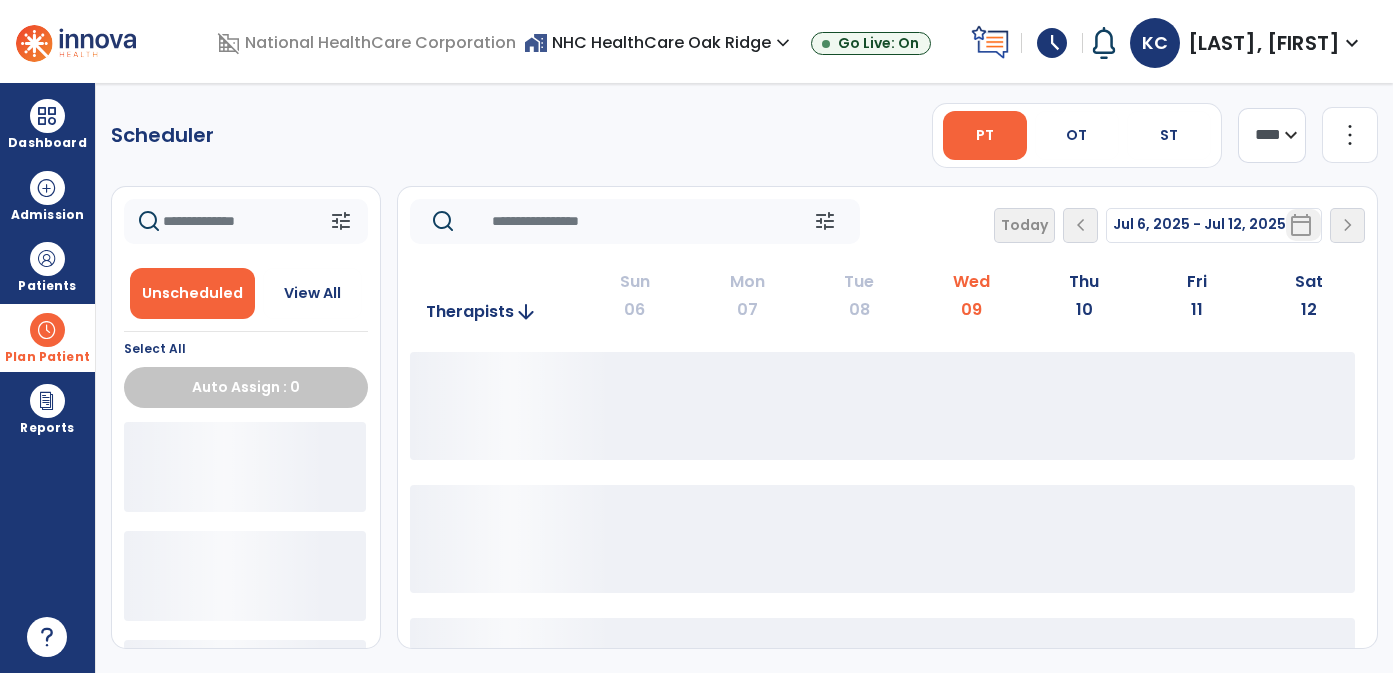 scroll, scrollTop: 0, scrollLeft: 0, axis: both 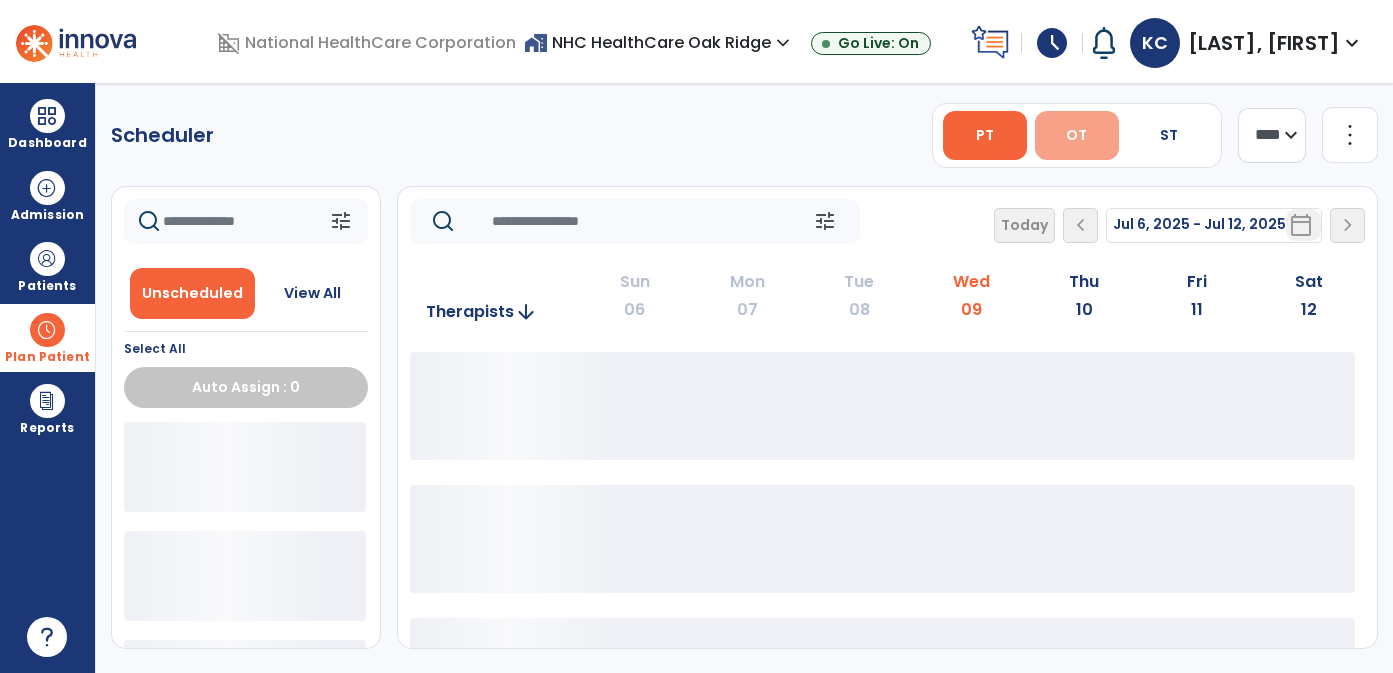 click on "OT" at bounding box center [1076, 135] 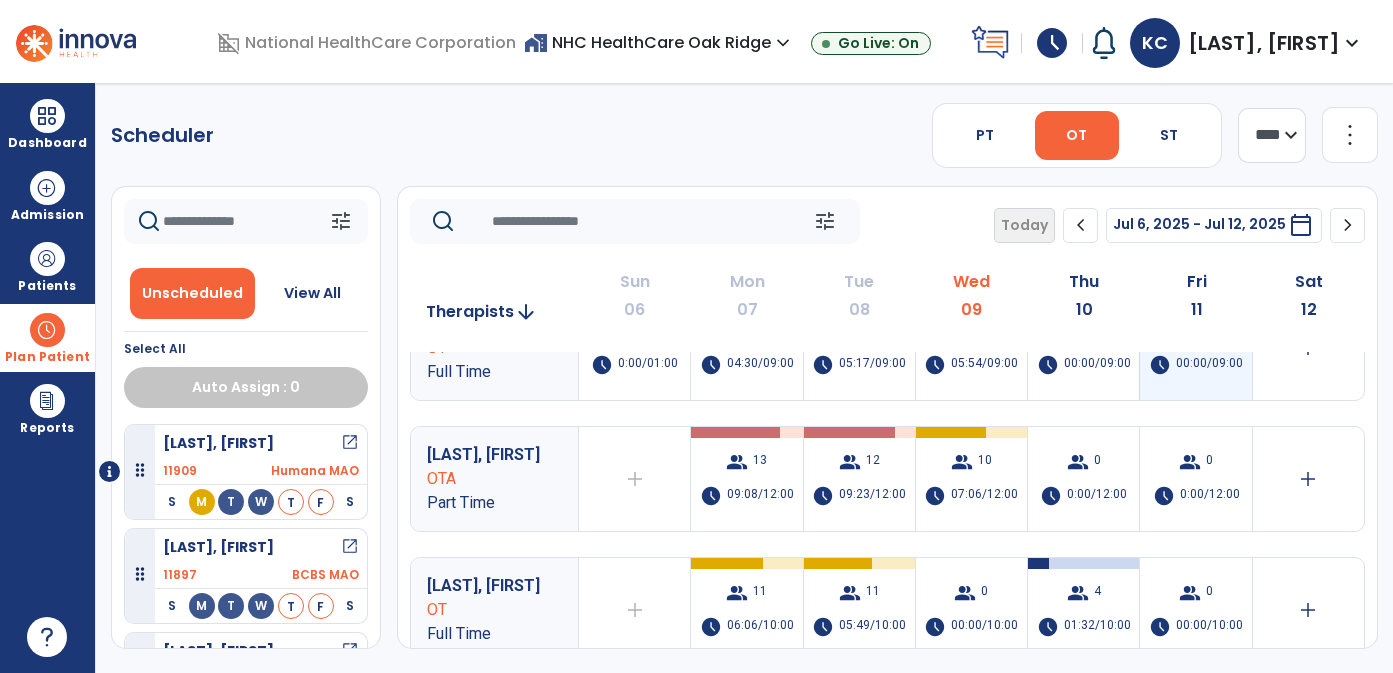 scroll, scrollTop: 53, scrollLeft: 0, axis: vertical 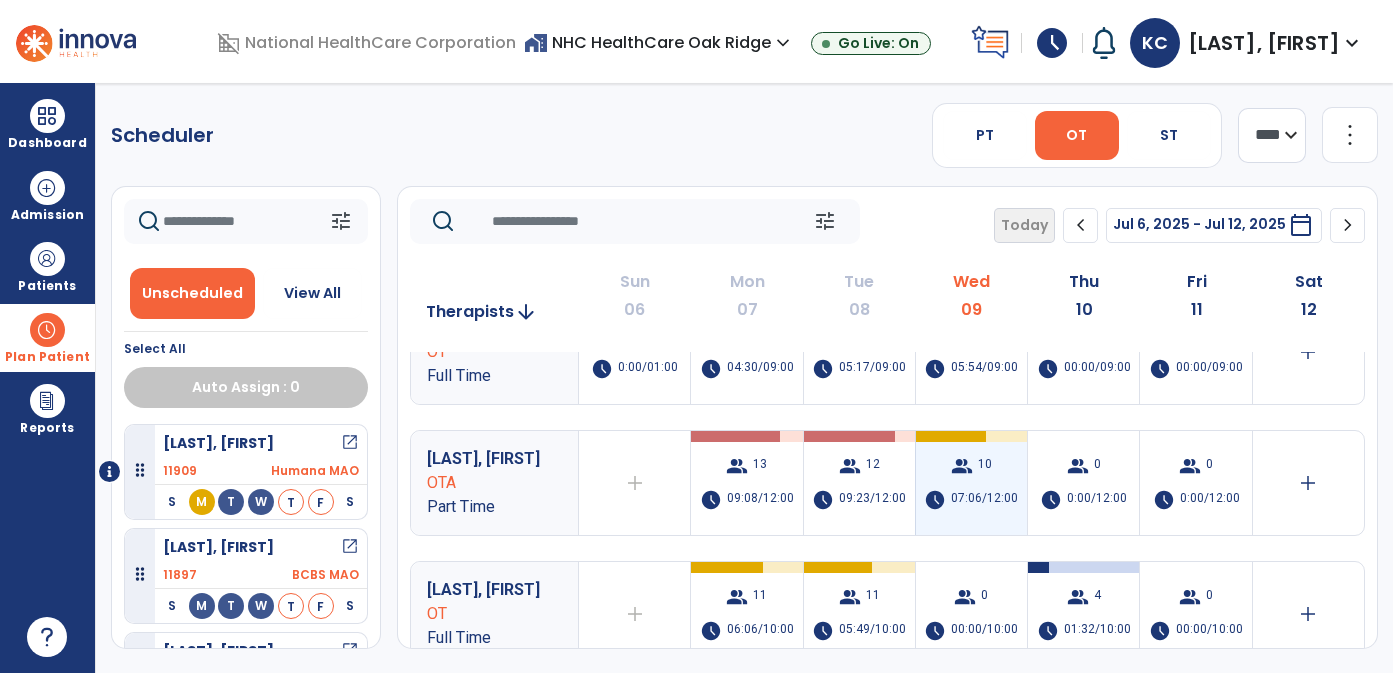 click on "07:06/12:00" at bounding box center (984, 500) 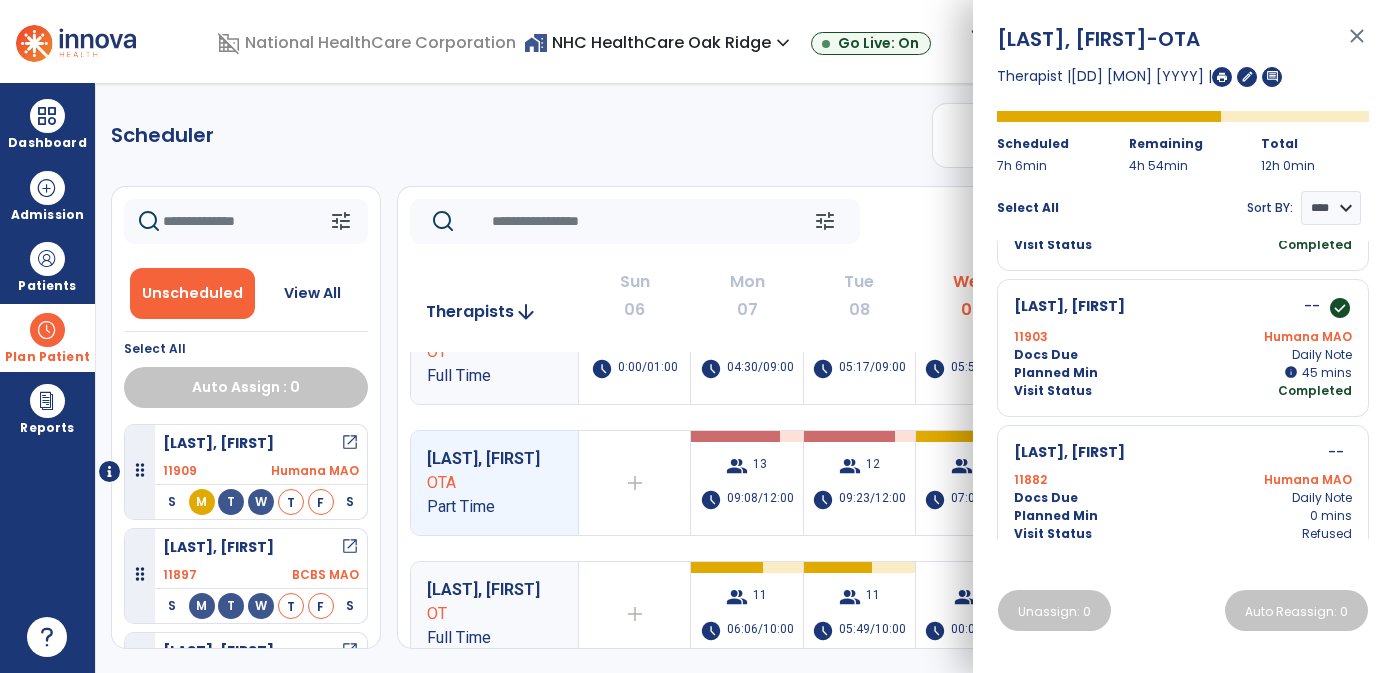 scroll, scrollTop: 1135, scrollLeft: 0, axis: vertical 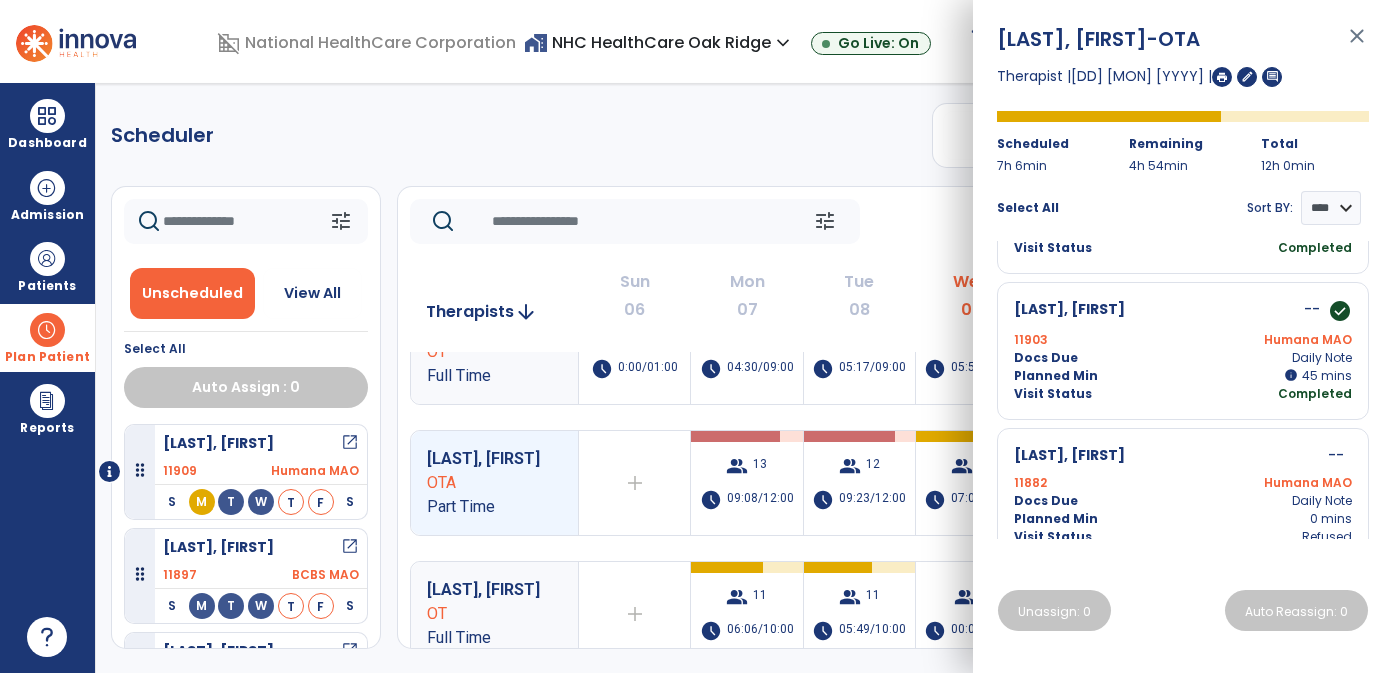 click on "close" at bounding box center [1357, 45] 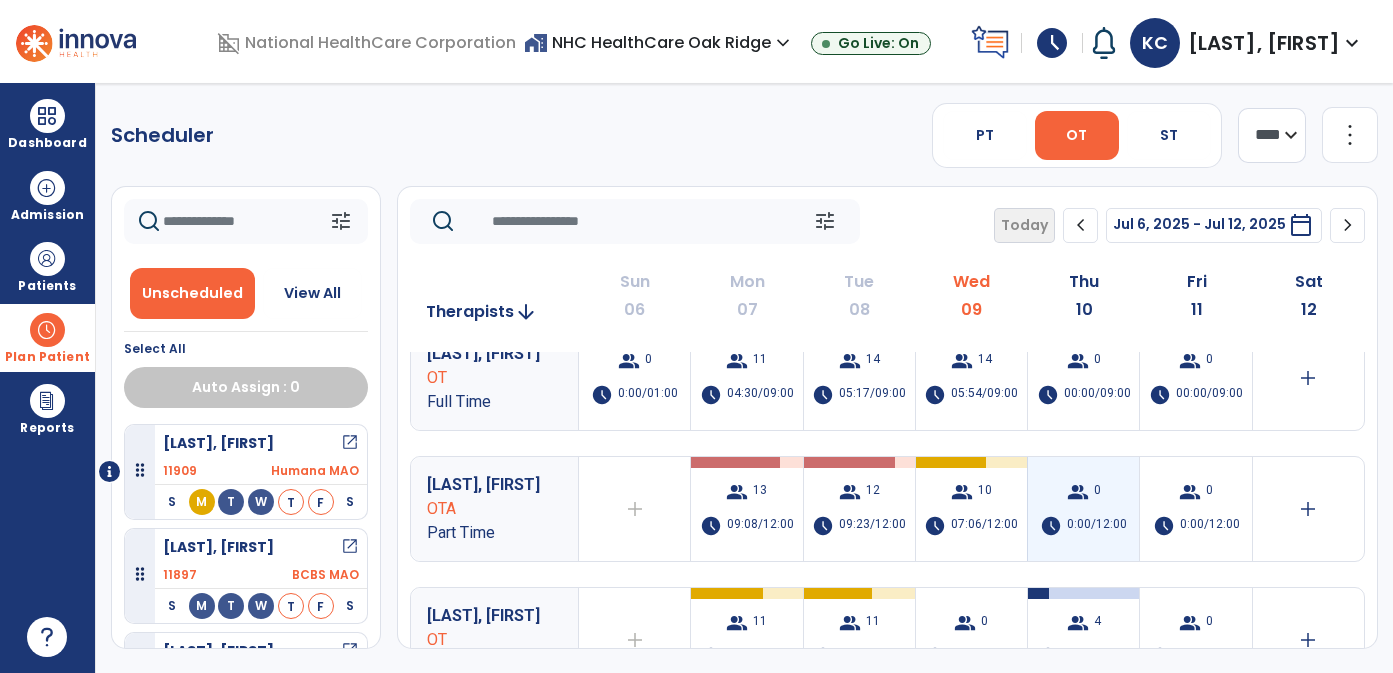 scroll, scrollTop: 0, scrollLeft: 0, axis: both 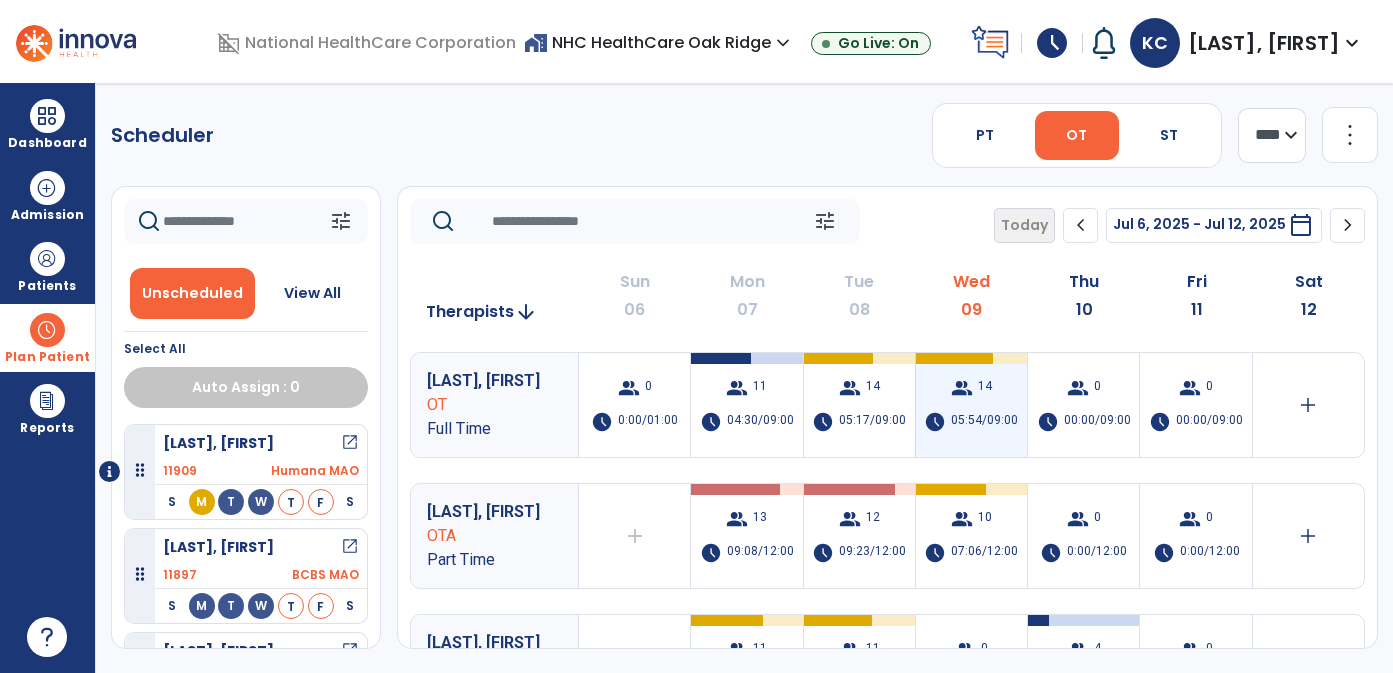 click on "14" at bounding box center [985, 388] 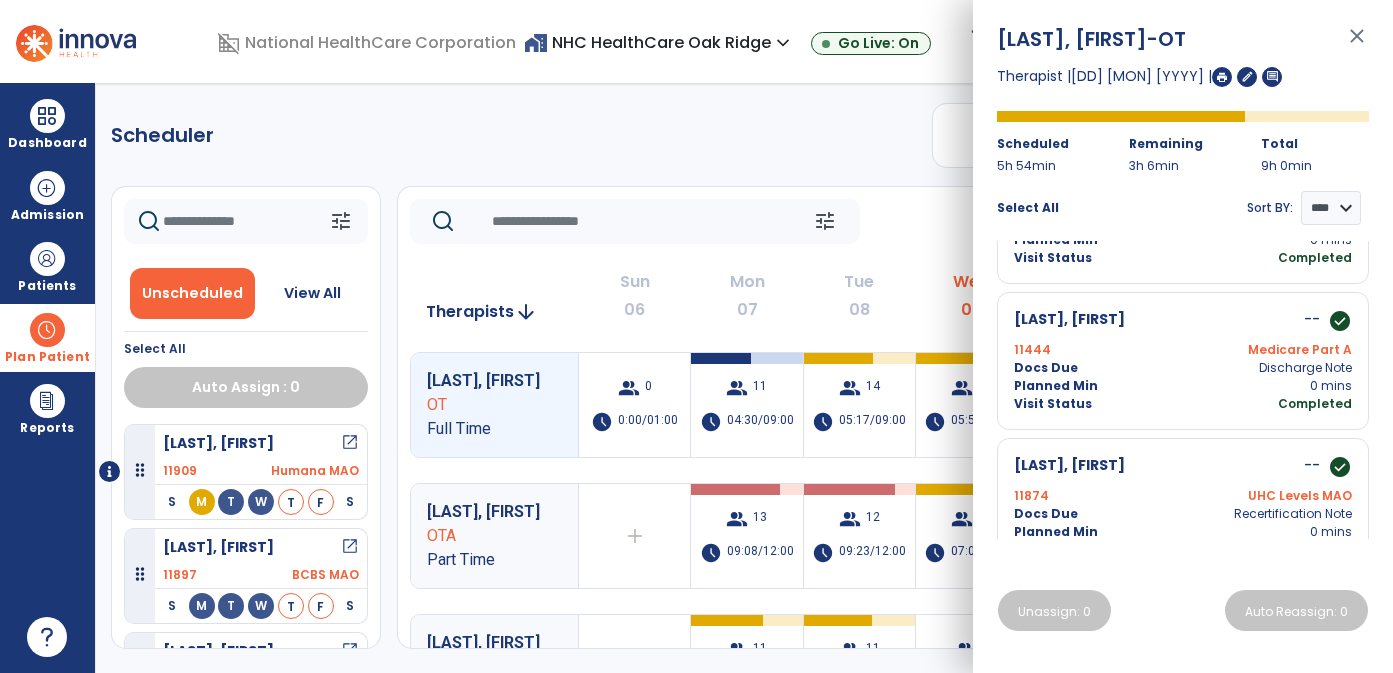 scroll, scrollTop: 1743, scrollLeft: 0, axis: vertical 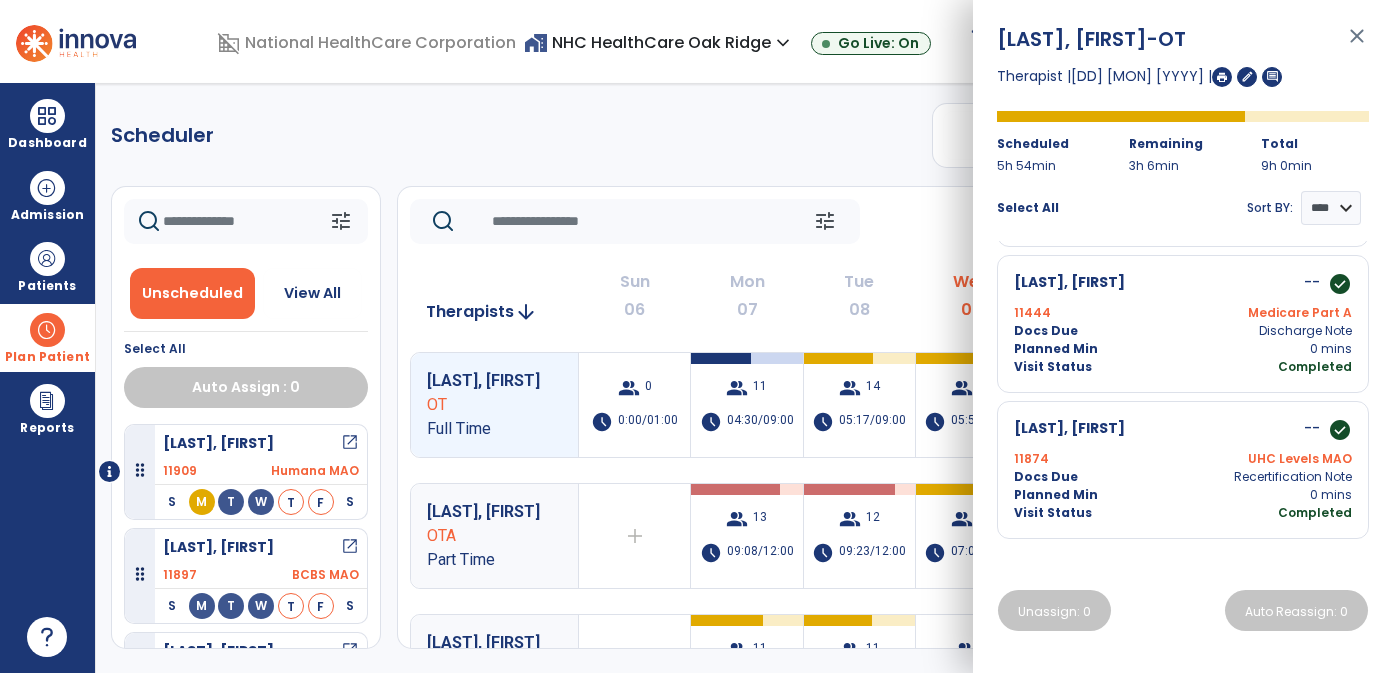 click on "close" at bounding box center [1357, 45] 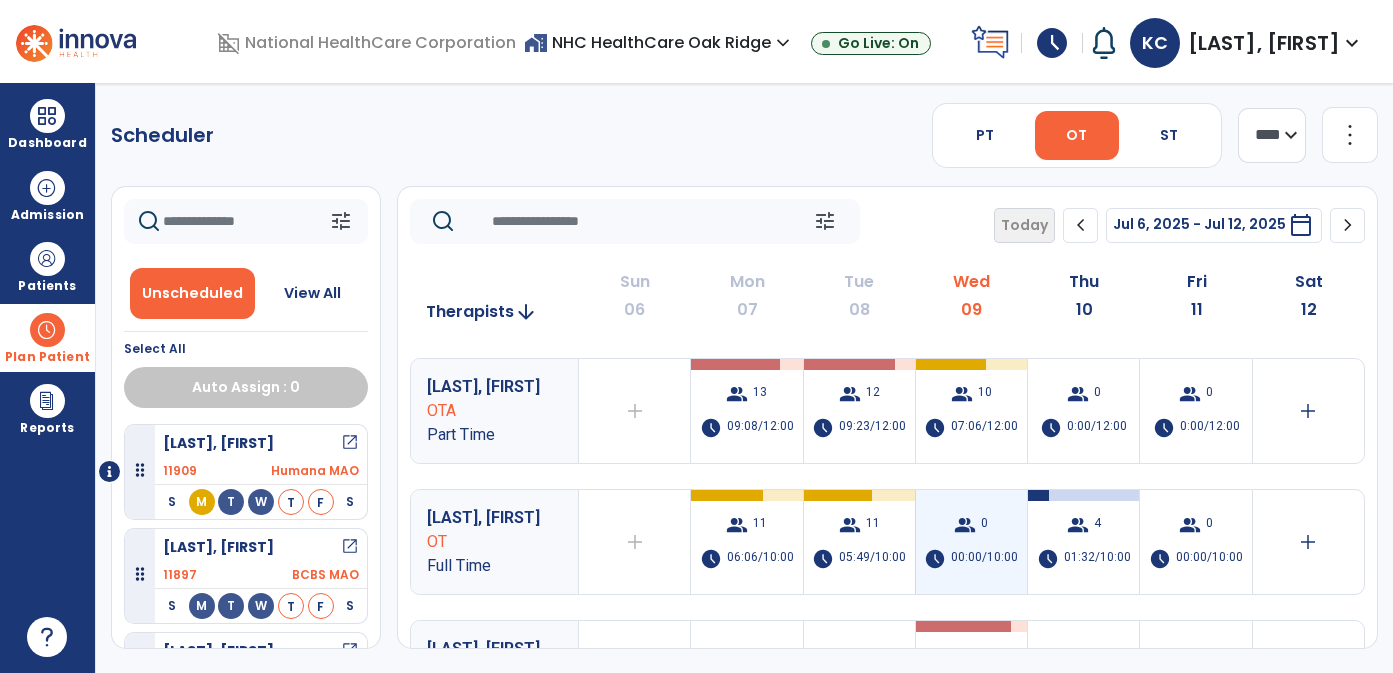 scroll, scrollTop: 136, scrollLeft: 0, axis: vertical 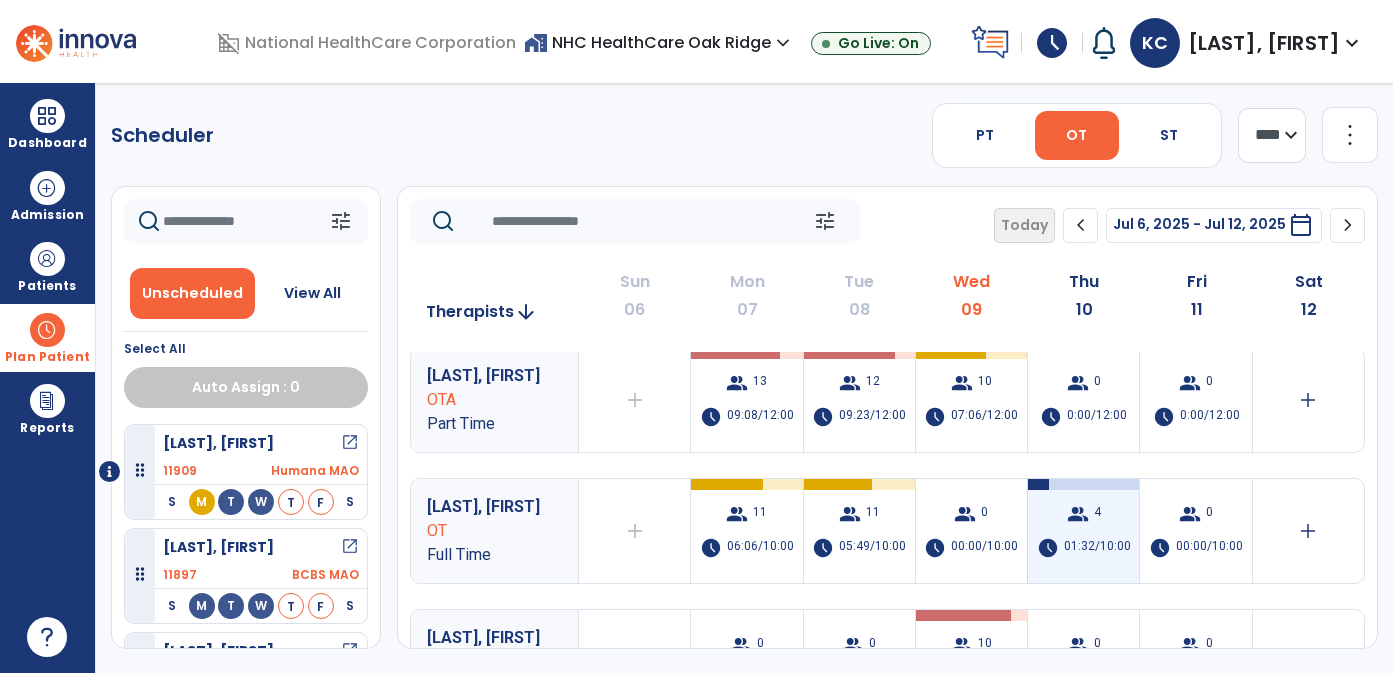 click on "group  4" at bounding box center (1084, 514) 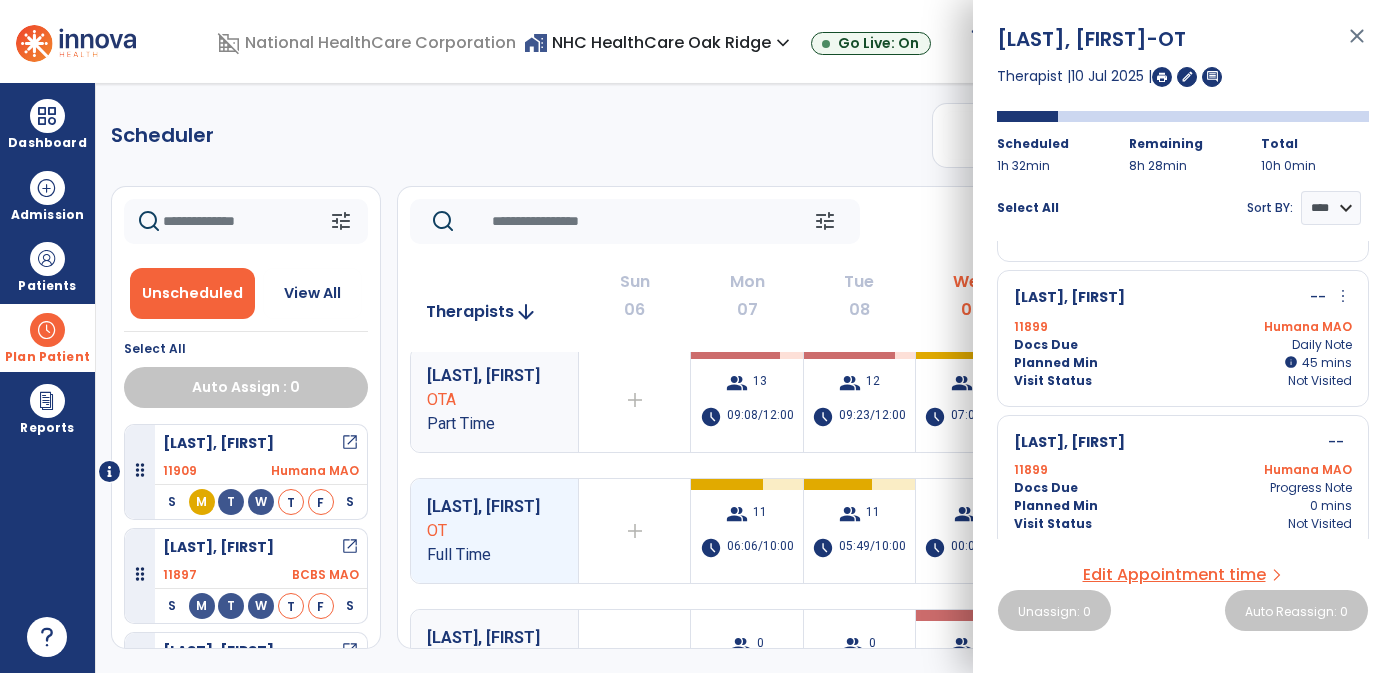 scroll, scrollTop: 0, scrollLeft: 0, axis: both 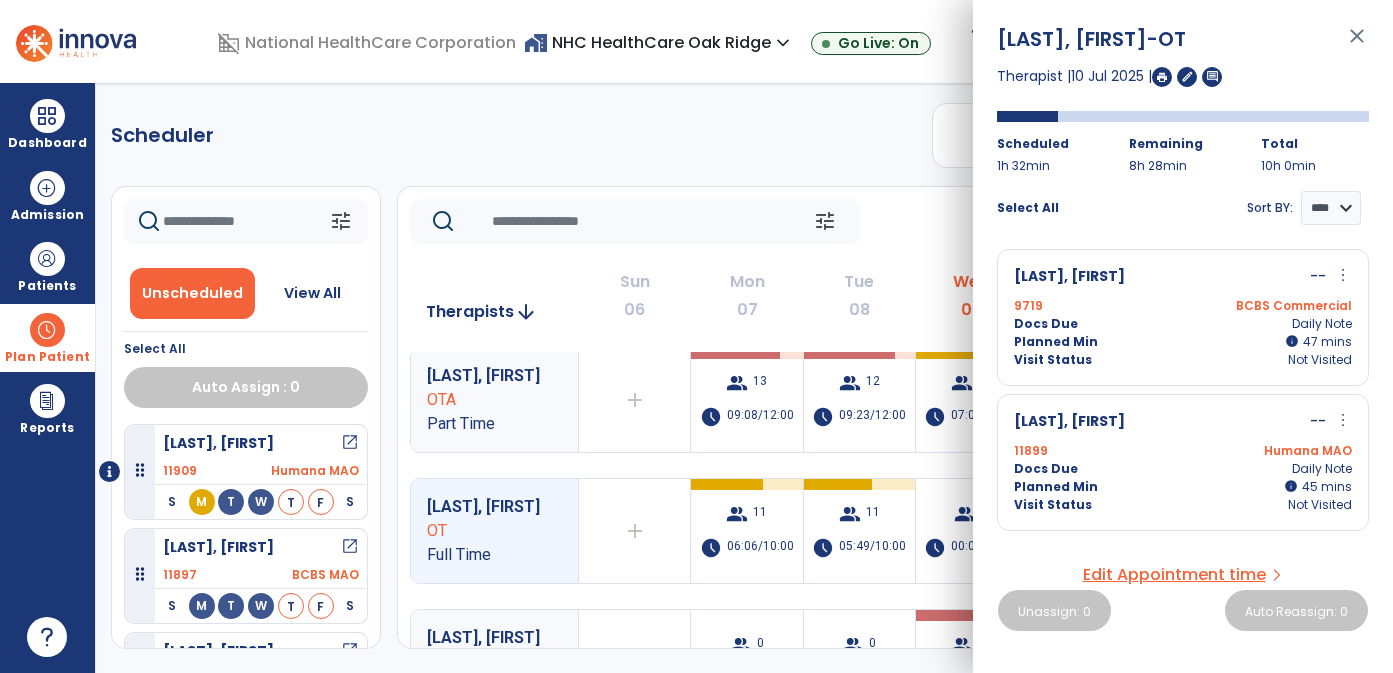 click on "close" at bounding box center (1357, 45) 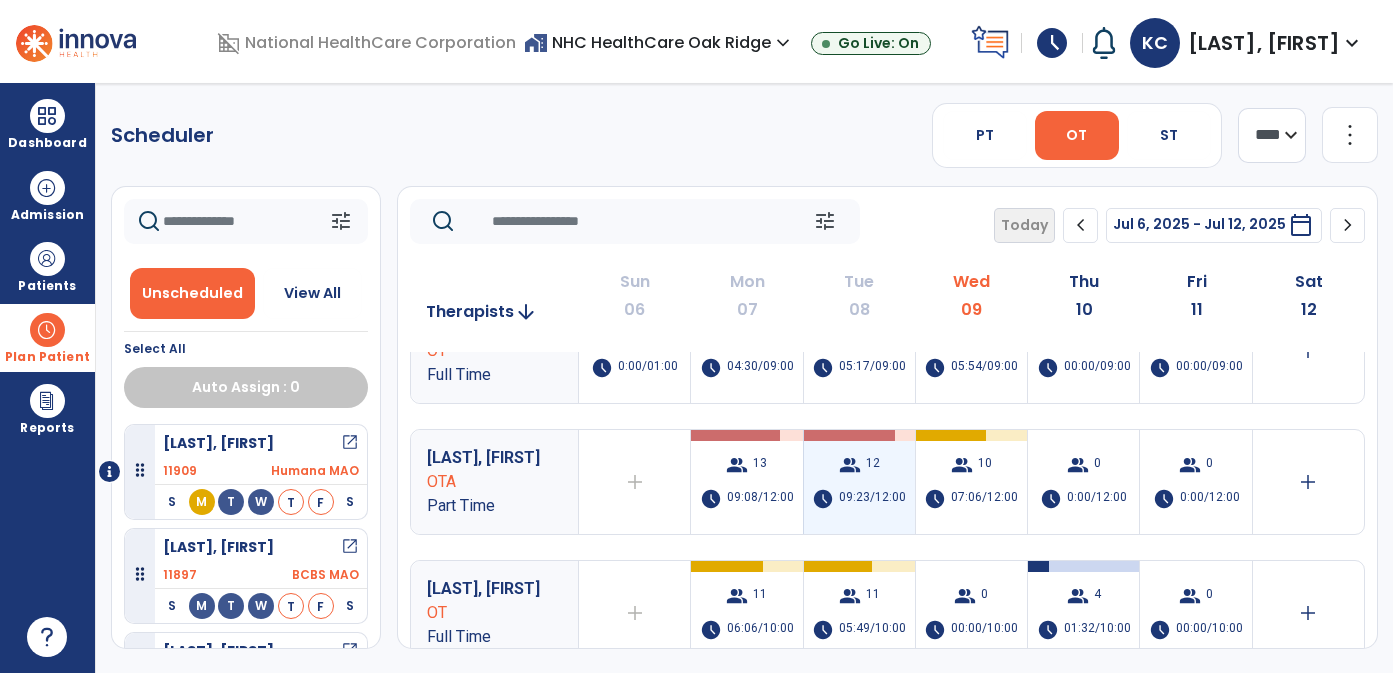 scroll, scrollTop: 70, scrollLeft: 0, axis: vertical 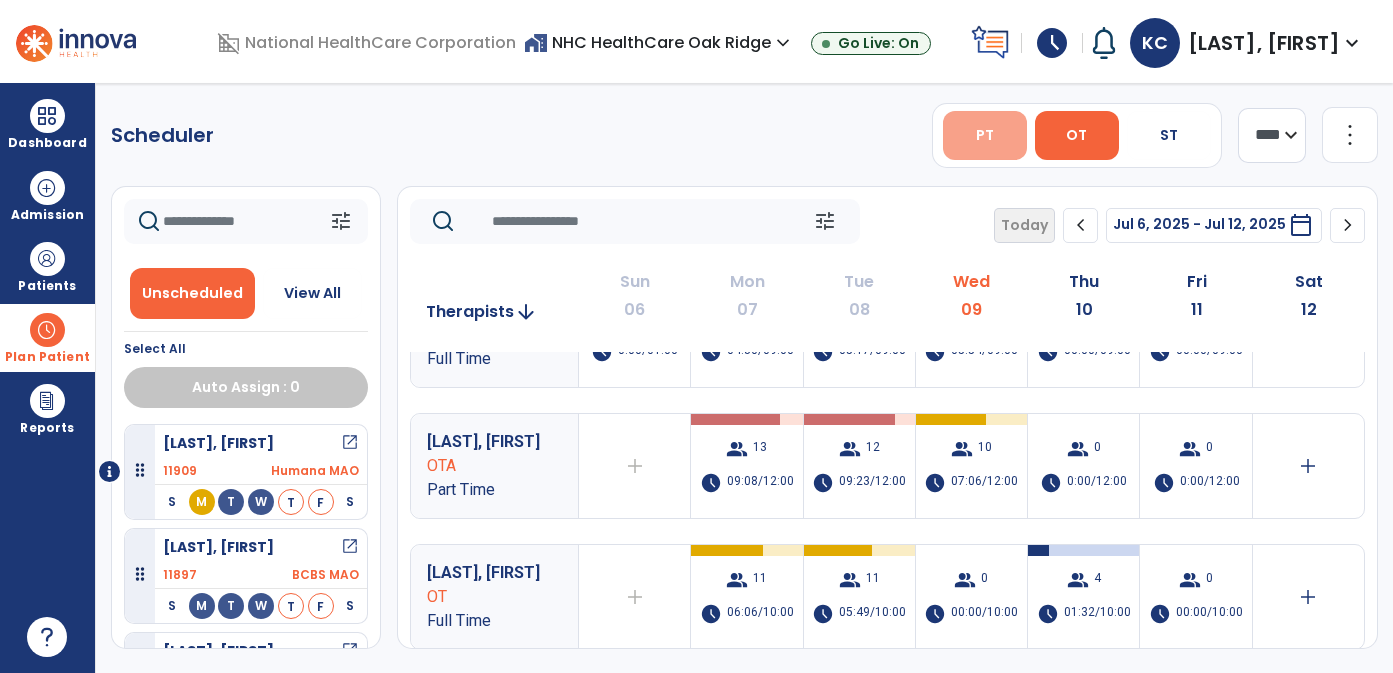 click on "PT" at bounding box center (985, 135) 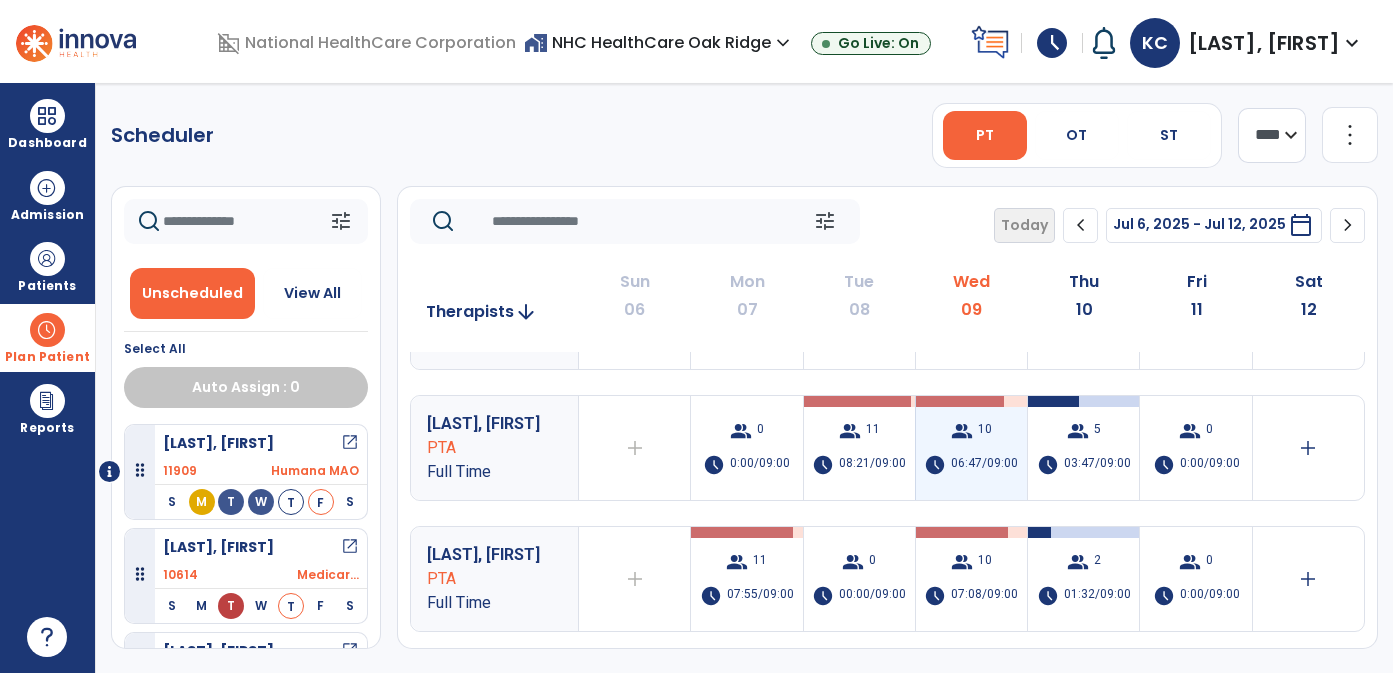 scroll, scrollTop: 228, scrollLeft: 0, axis: vertical 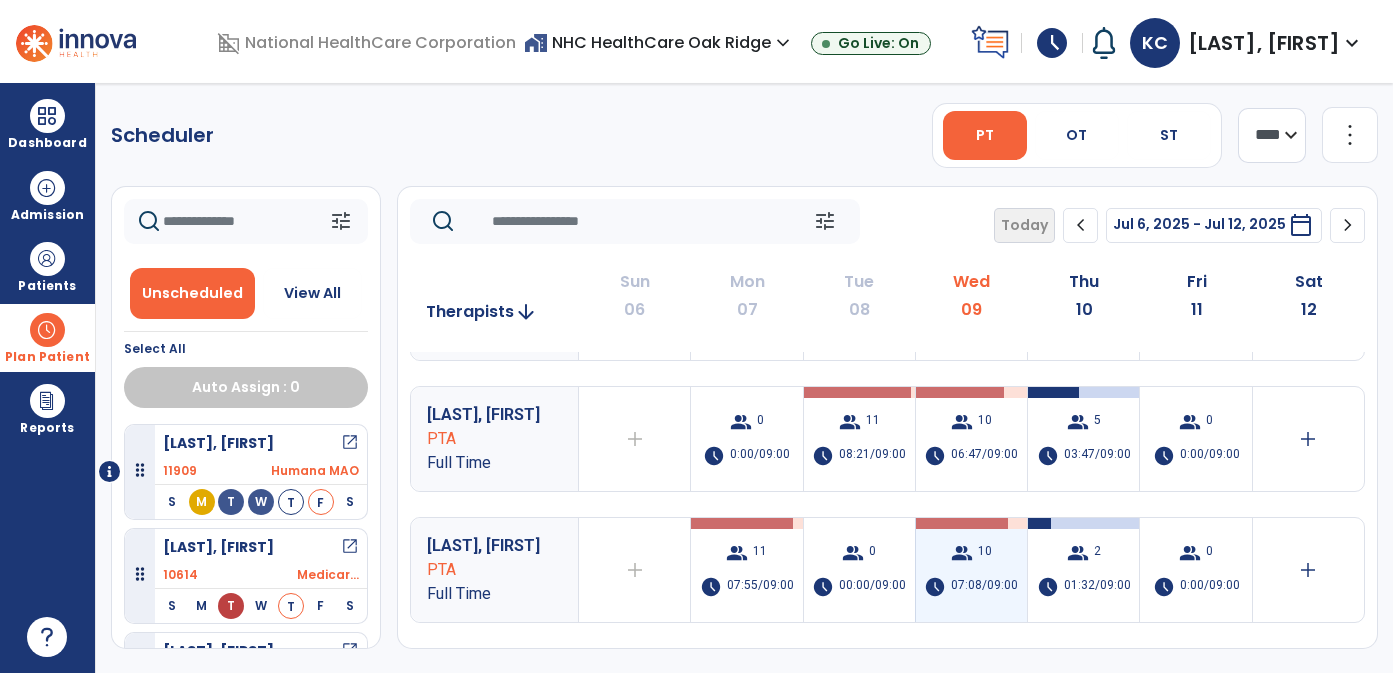 click on "group" at bounding box center (962, 553) 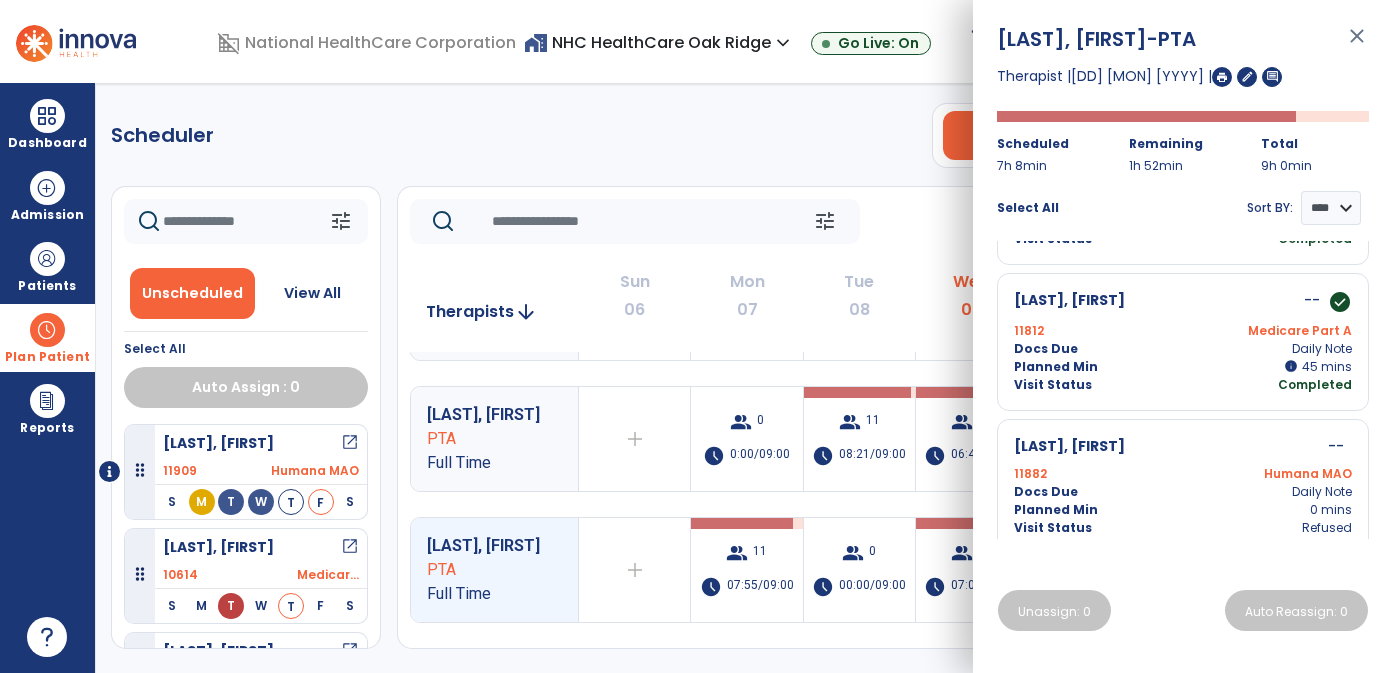 scroll, scrollTop: 1159, scrollLeft: 0, axis: vertical 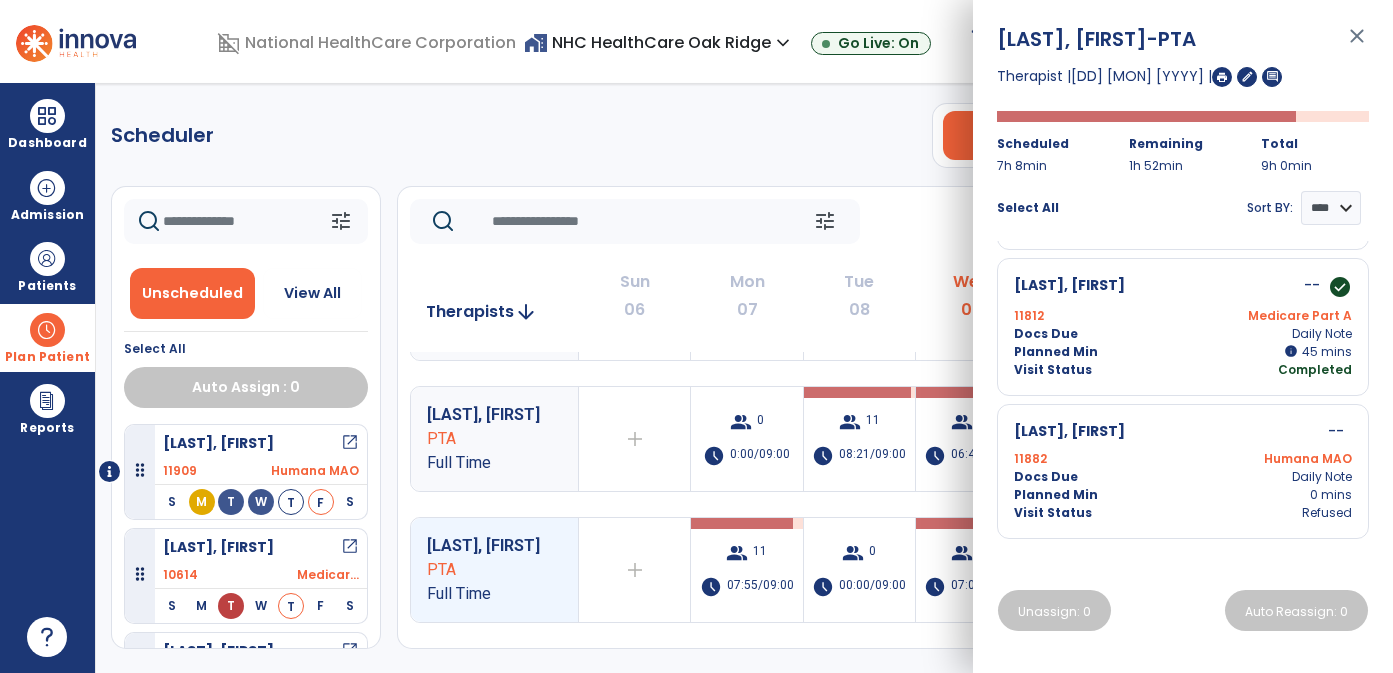 click on "close" at bounding box center [1357, 45] 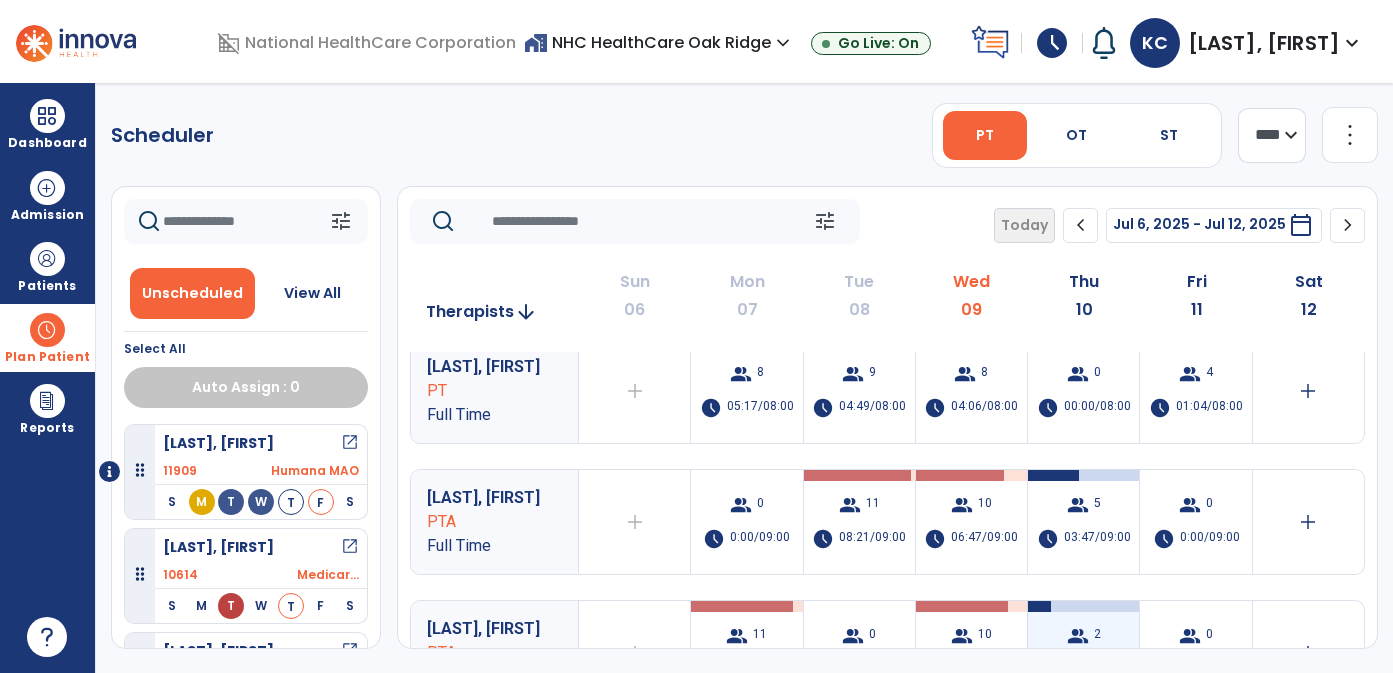 scroll, scrollTop: 0, scrollLeft: 0, axis: both 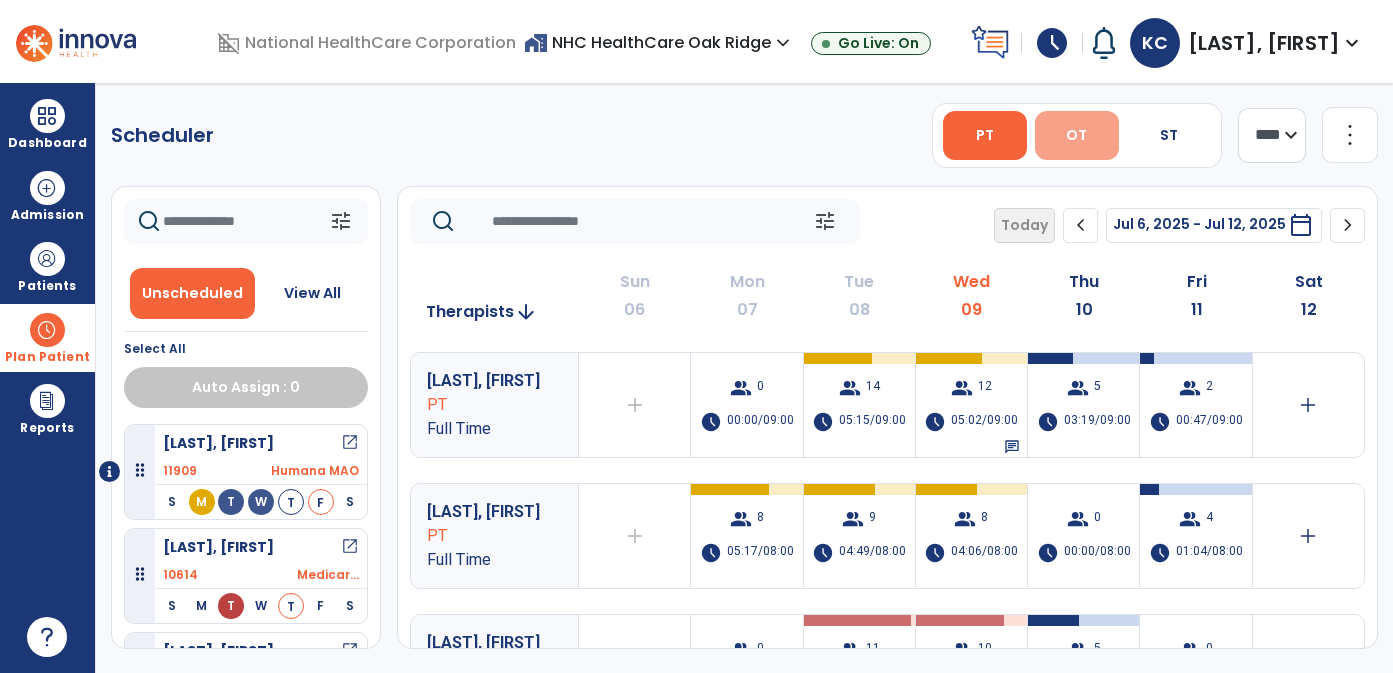 click on "OT" at bounding box center (1077, 135) 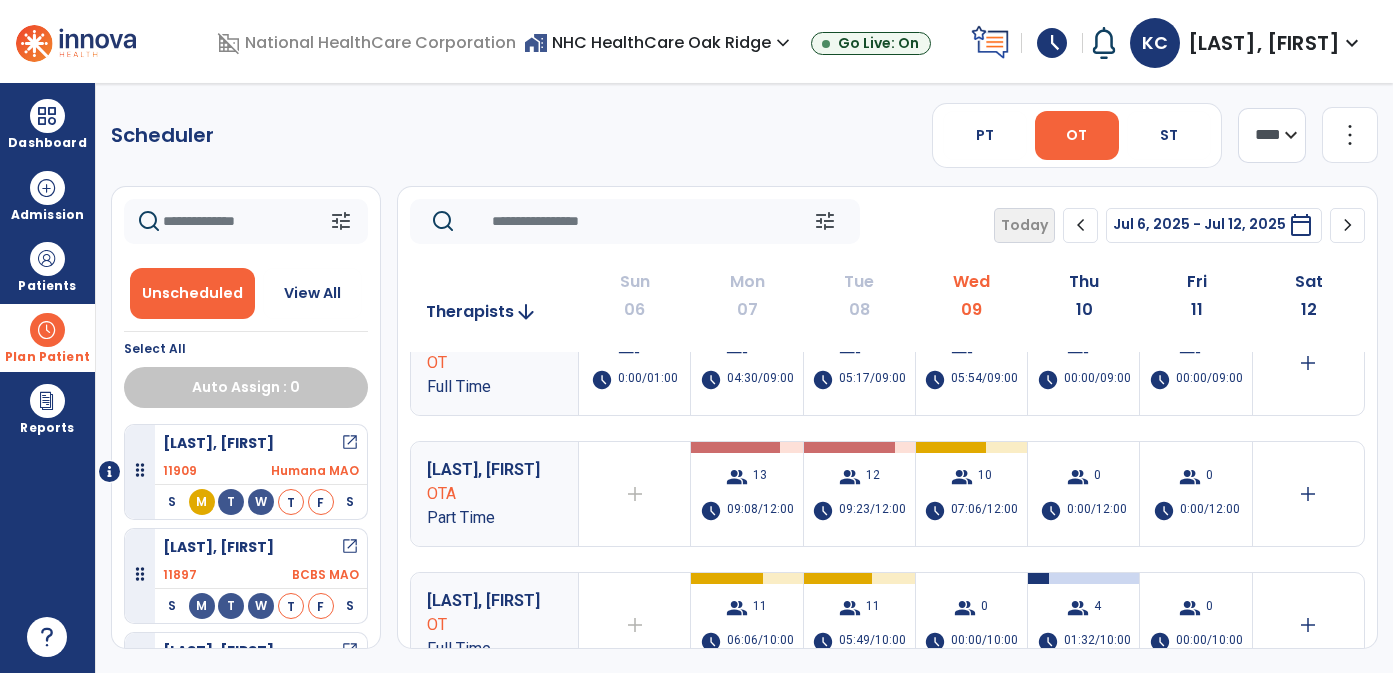 scroll, scrollTop: 48, scrollLeft: 0, axis: vertical 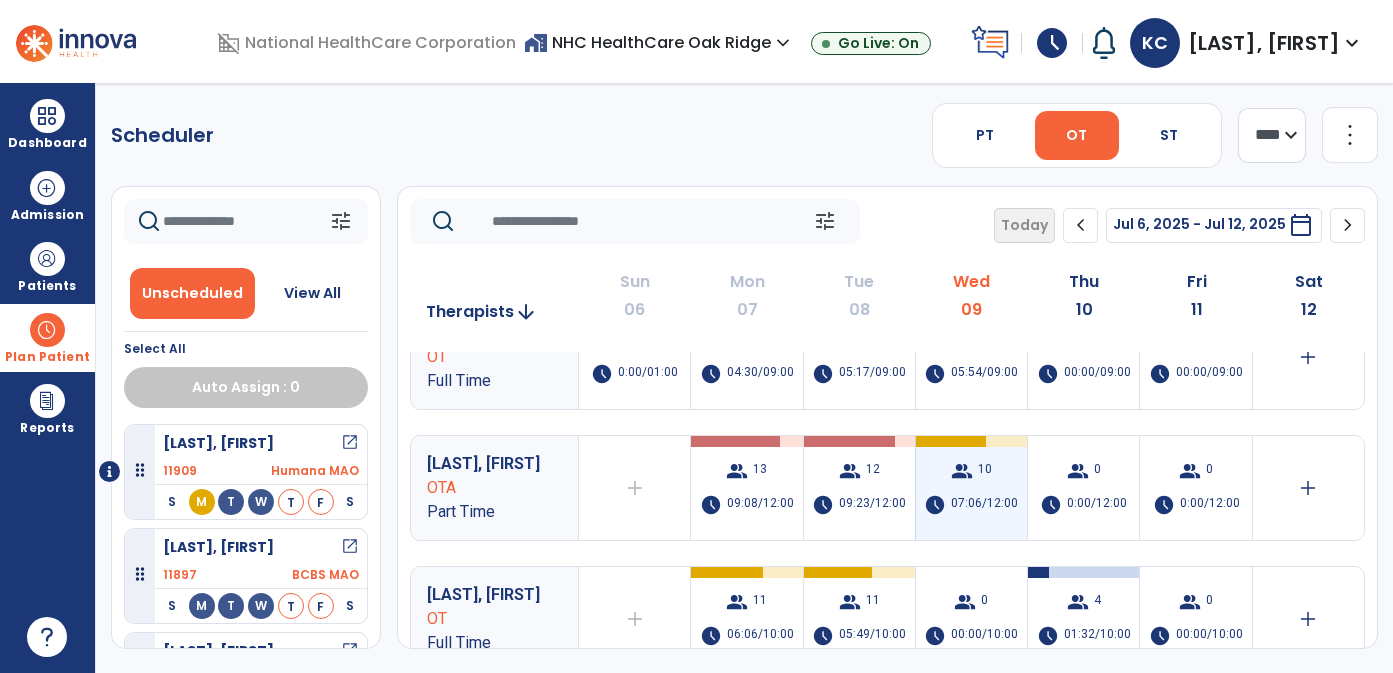 click on "group [NUMBER] schedule [TIME]/[TIME]" at bounding box center (971, 488) 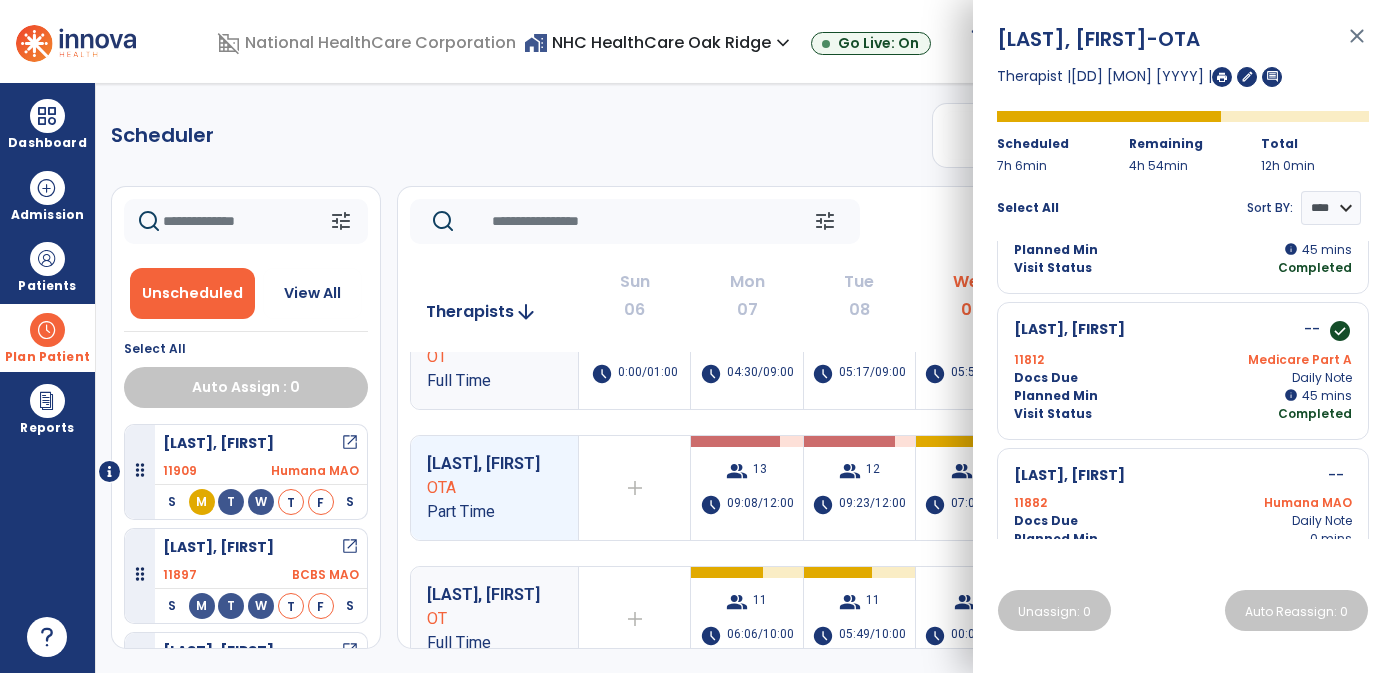 scroll, scrollTop: 1126, scrollLeft: 0, axis: vertical 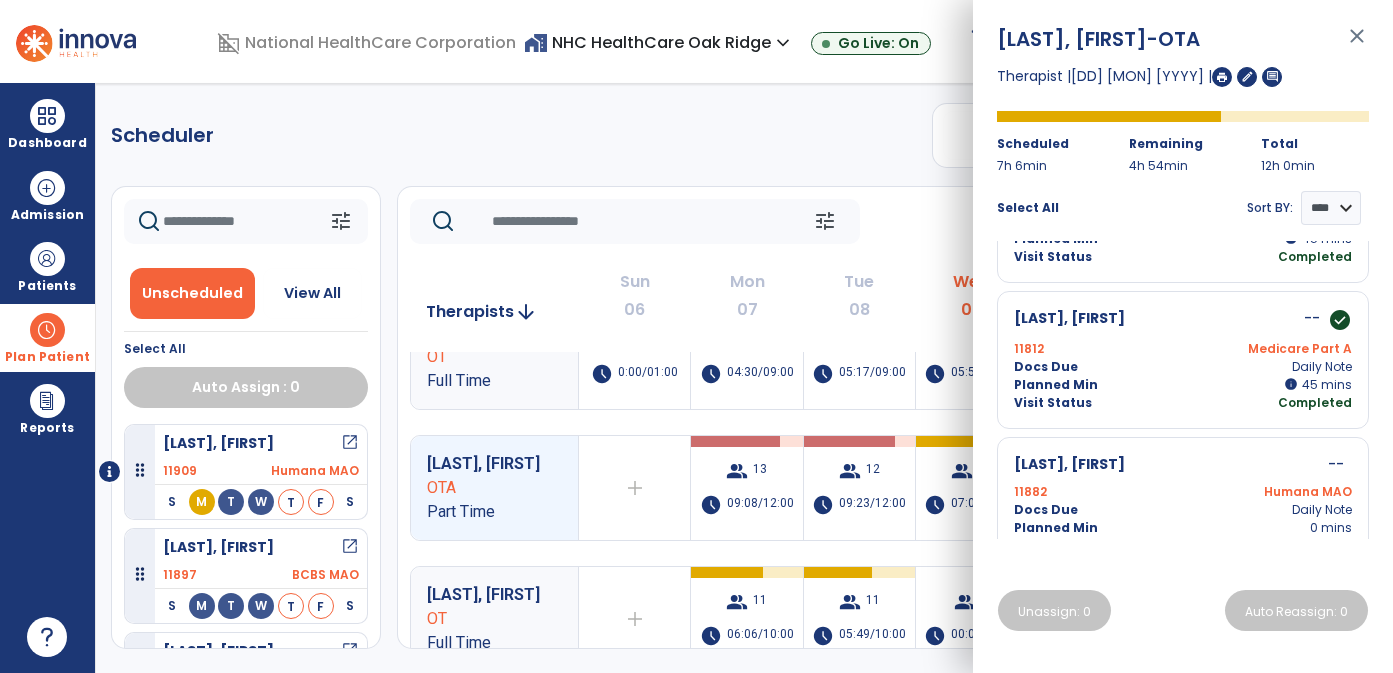 click on "close" at bounding box center [1357, 45] 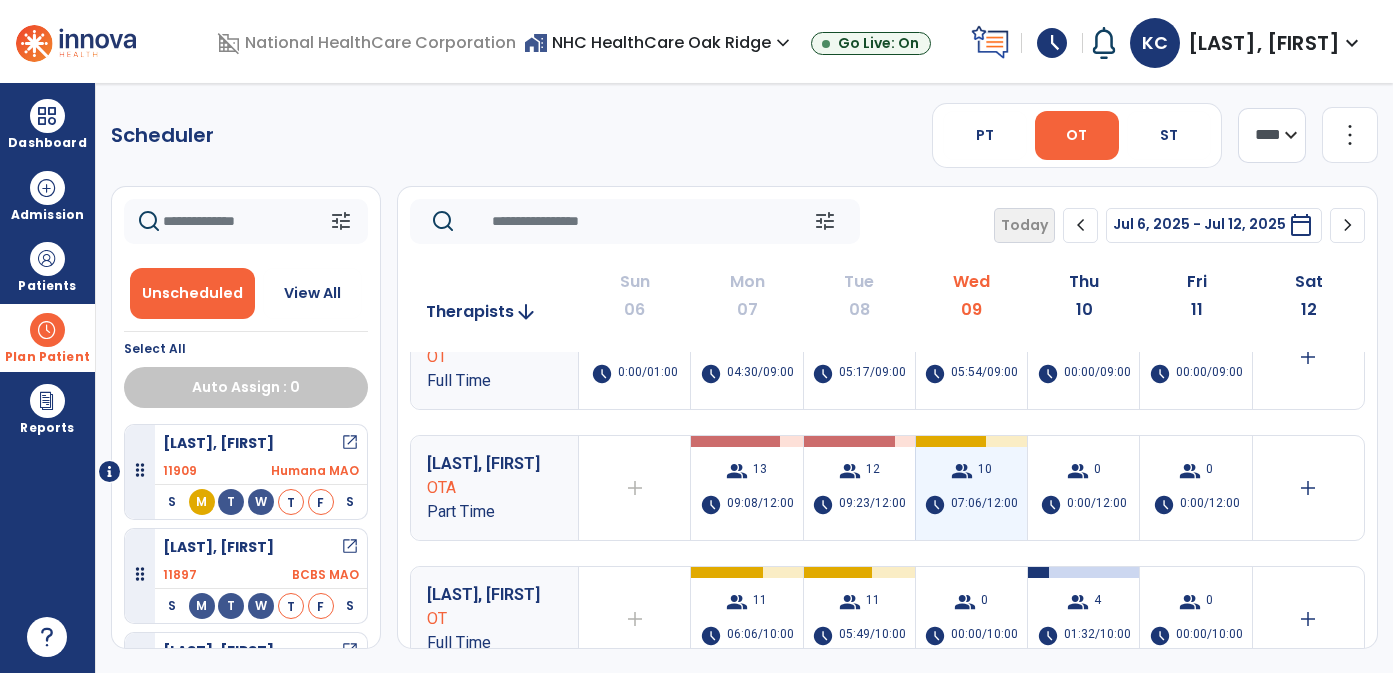 click on "group  10" at bounding box center [971, 471] 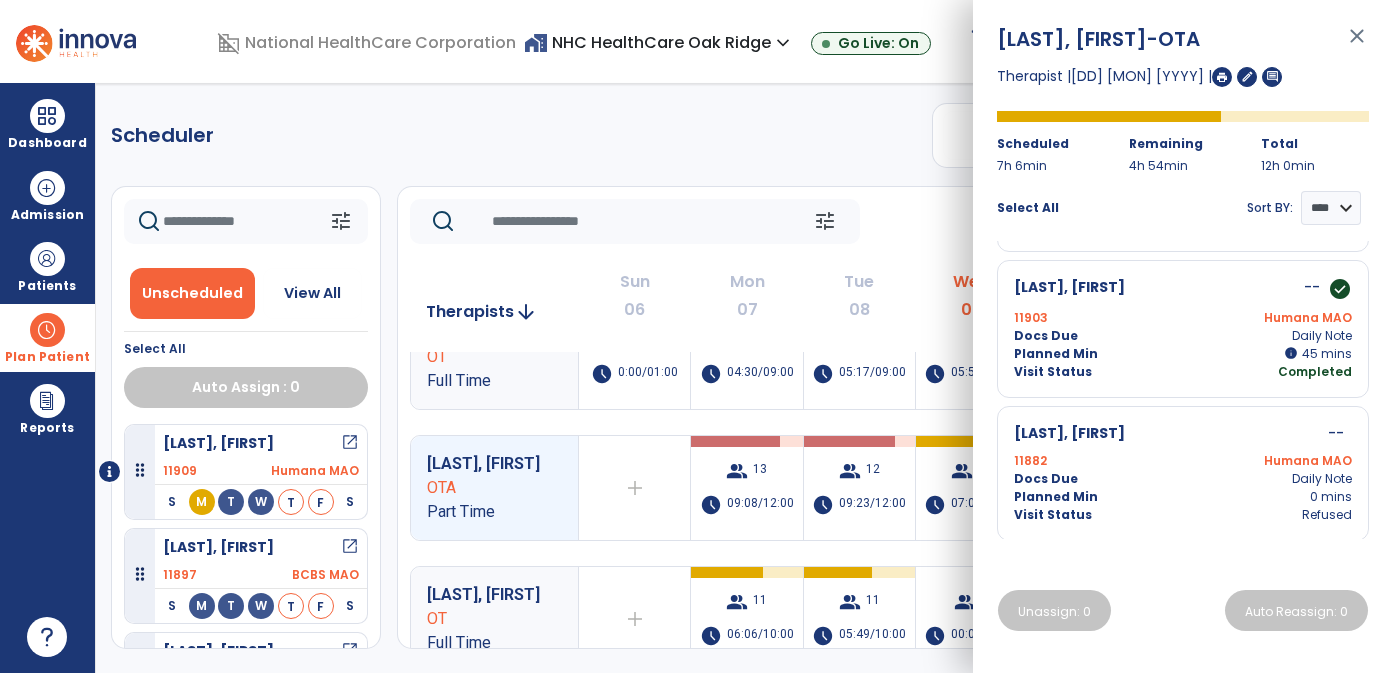 scroll, scrollTop: 1159, scrollLeft: 0, axis: vertical 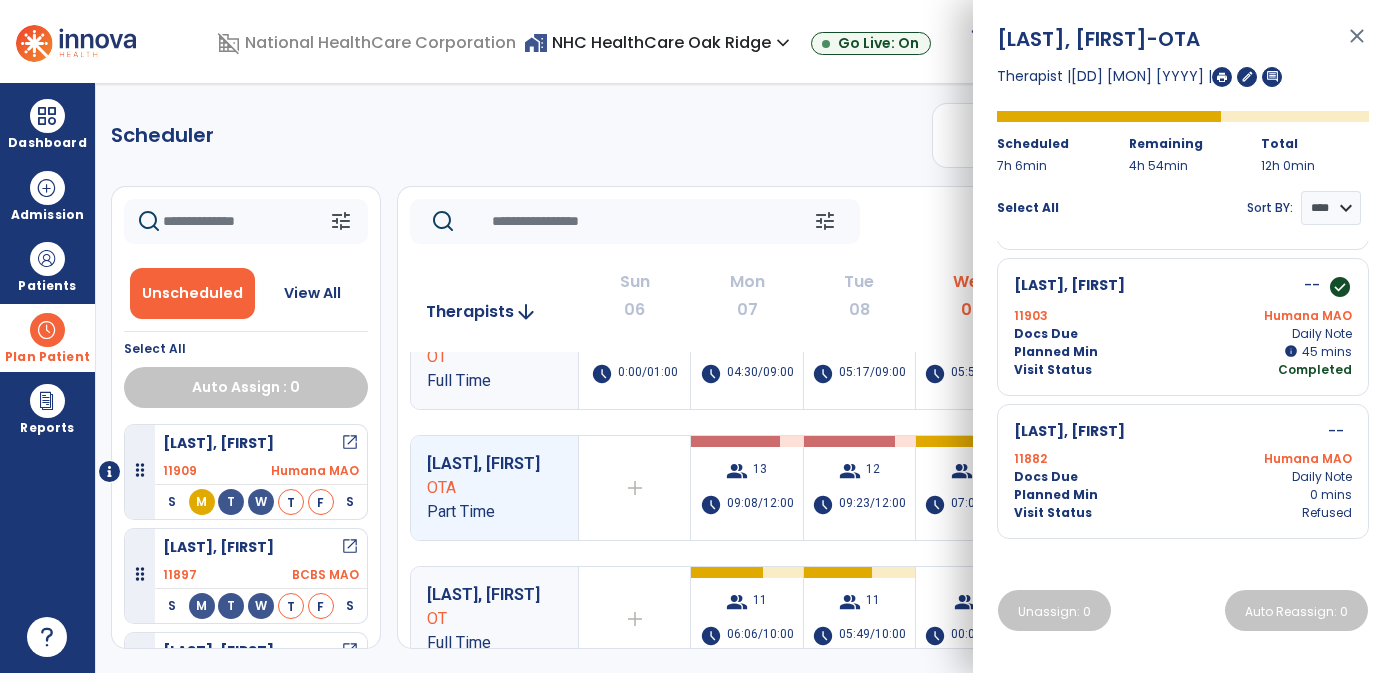 click on "close" at bounding box center [1357, 45] 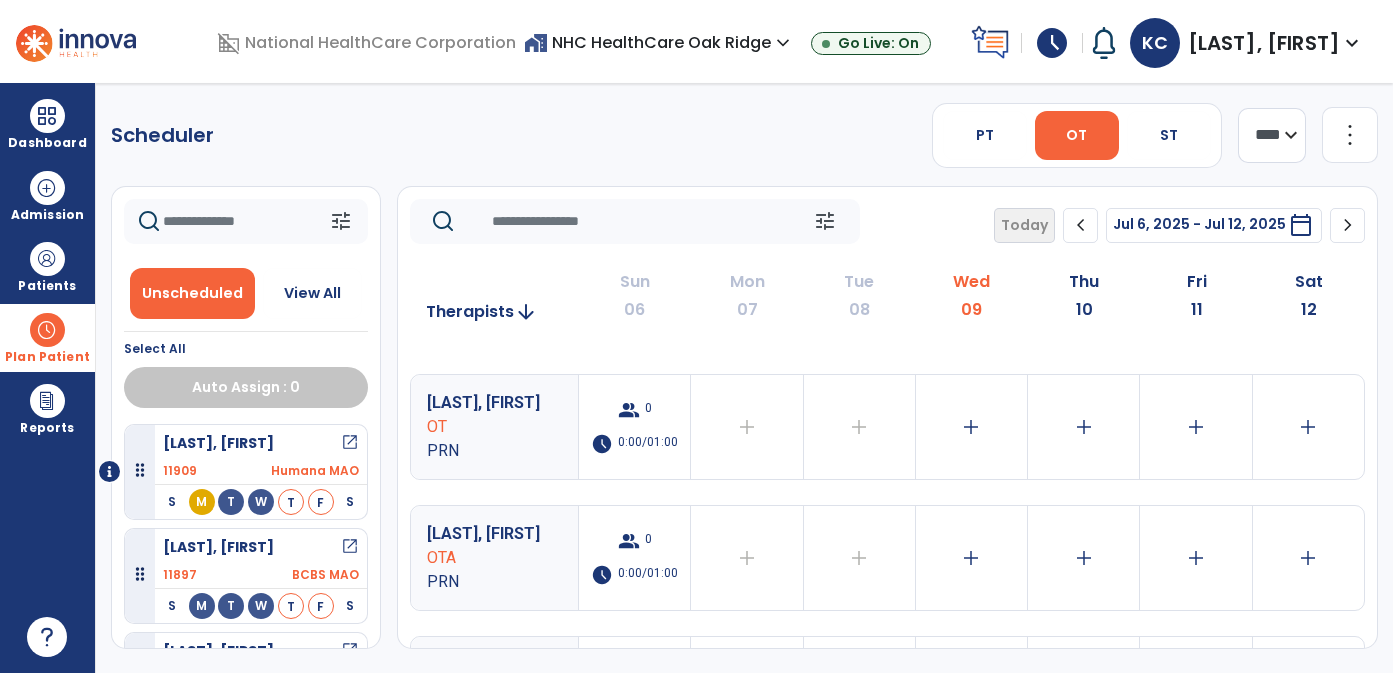 scroll, scrollTop: 501, scrollLeft: 0, axis: vertical 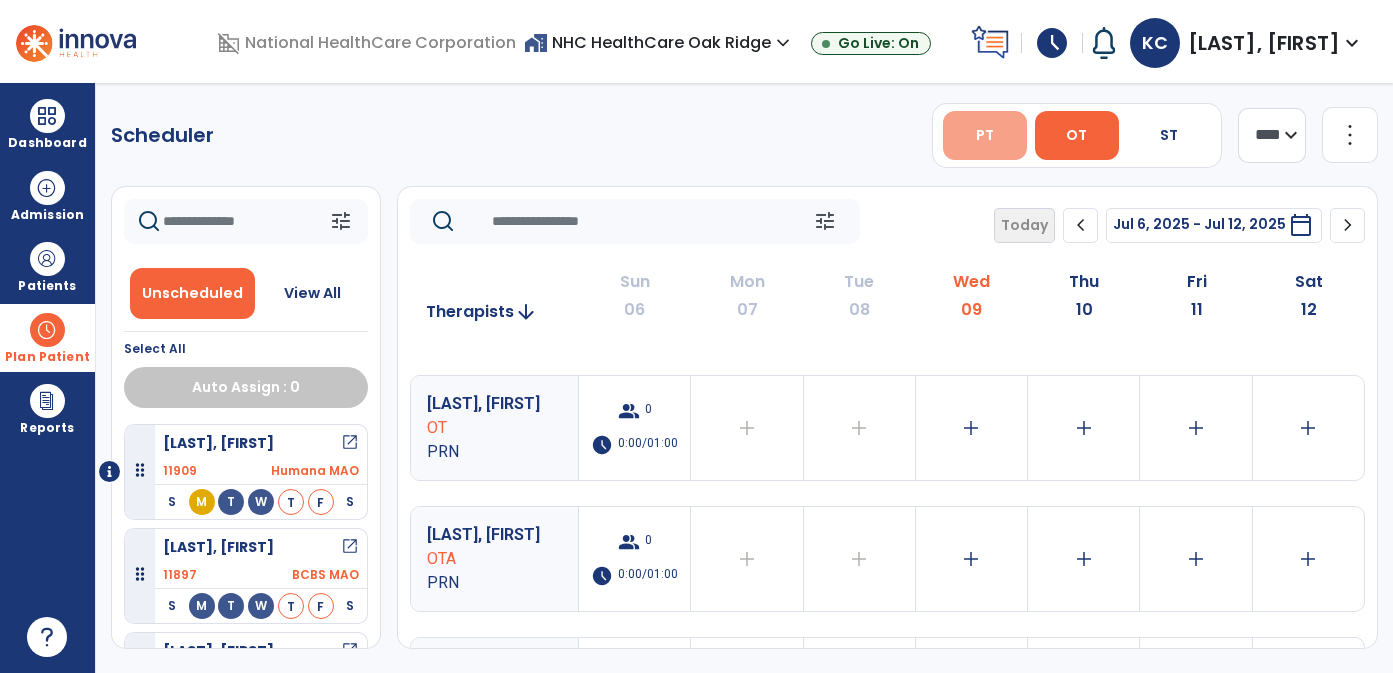 click on "PT" at bounding box center (985, 135) 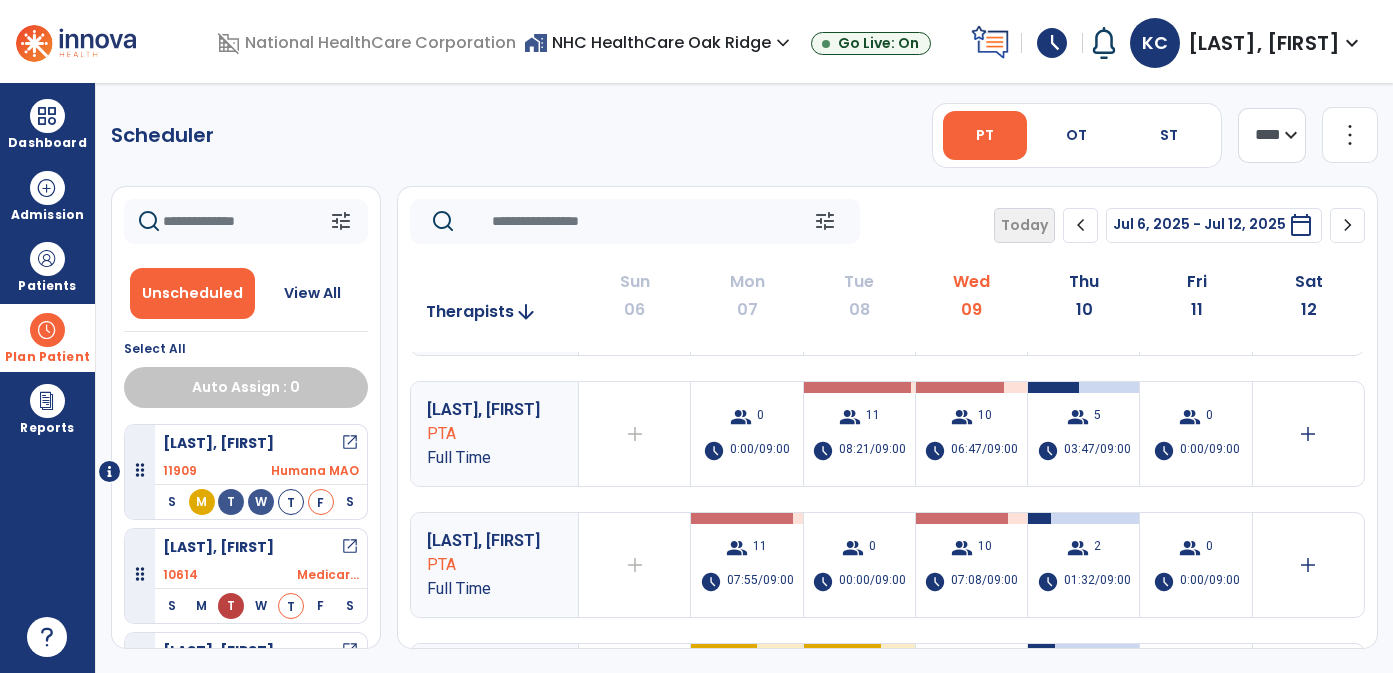 scroll, scrollTop: 0, scrollLeft: 0, axis: both 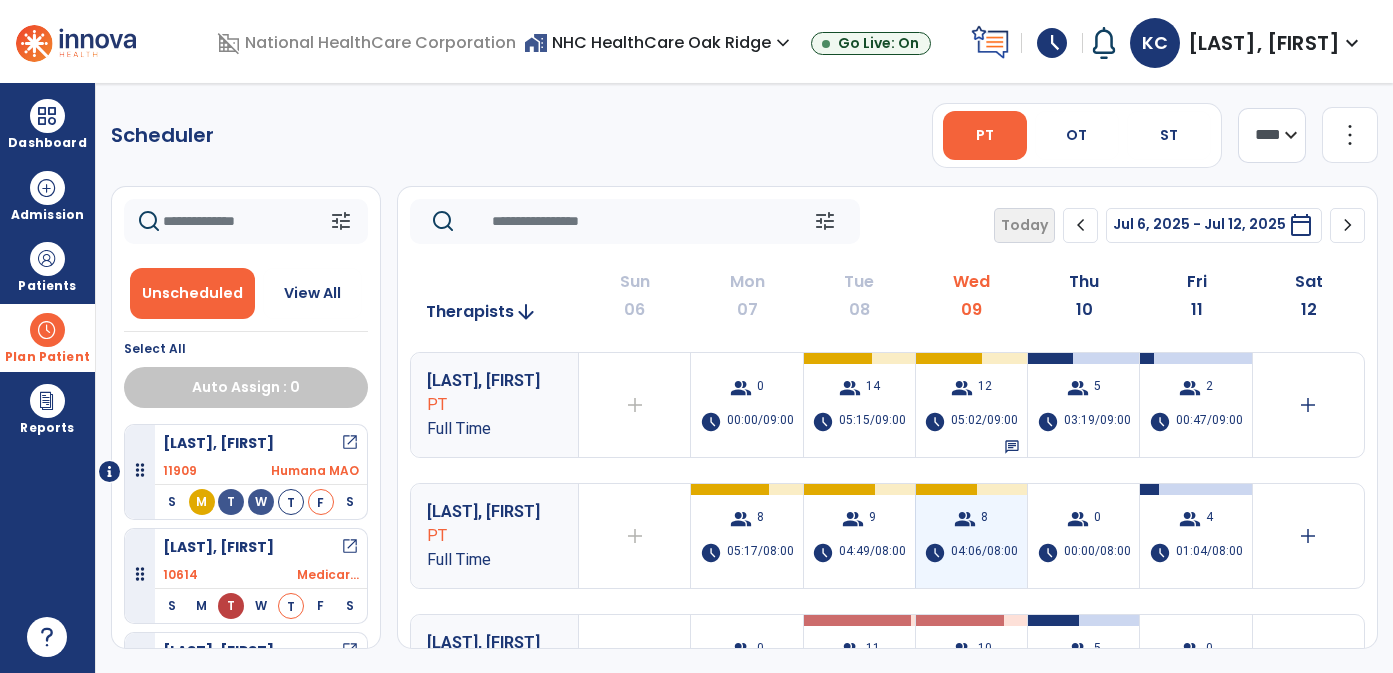 click on "group" at bounding box center [965, 519] 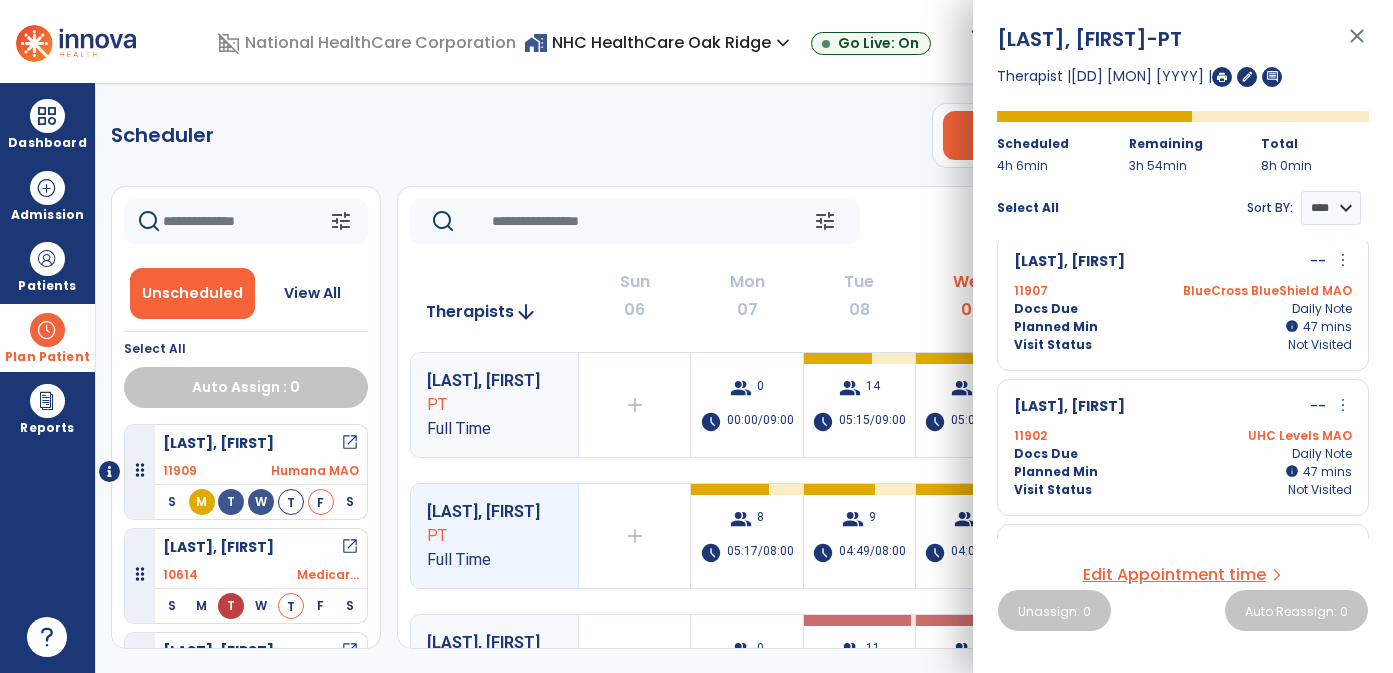 scroll, scrollTop: 0, scrollLeft: 0, axis: both 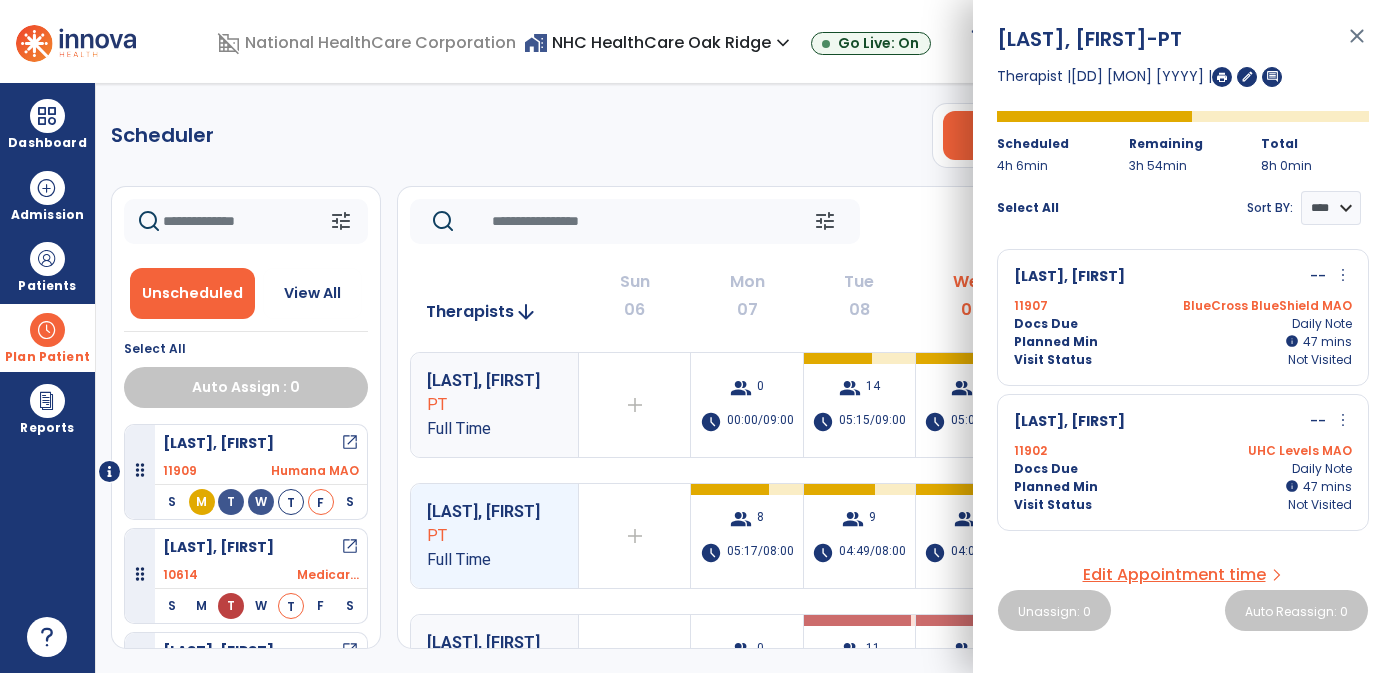 click on "close" at bounding box center [1357, 45] 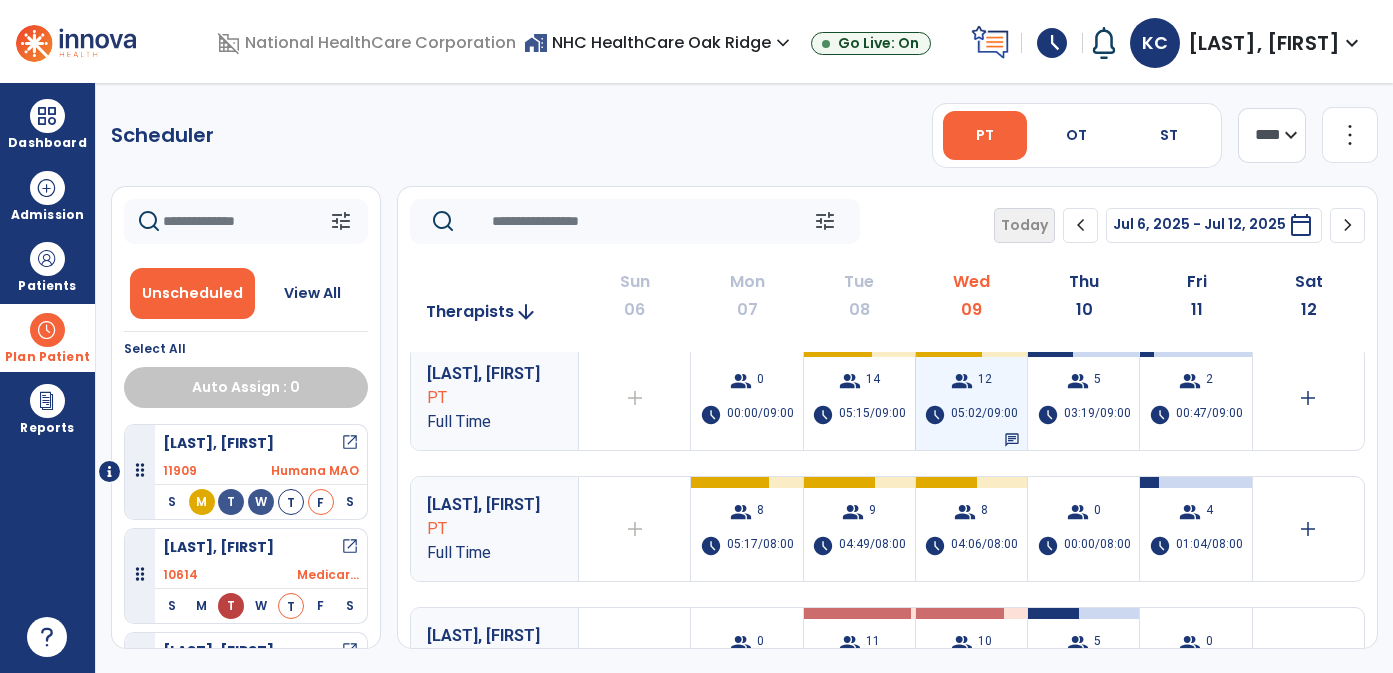 scroll, scrollTop: 0, scrollLeft: 0, axis: both 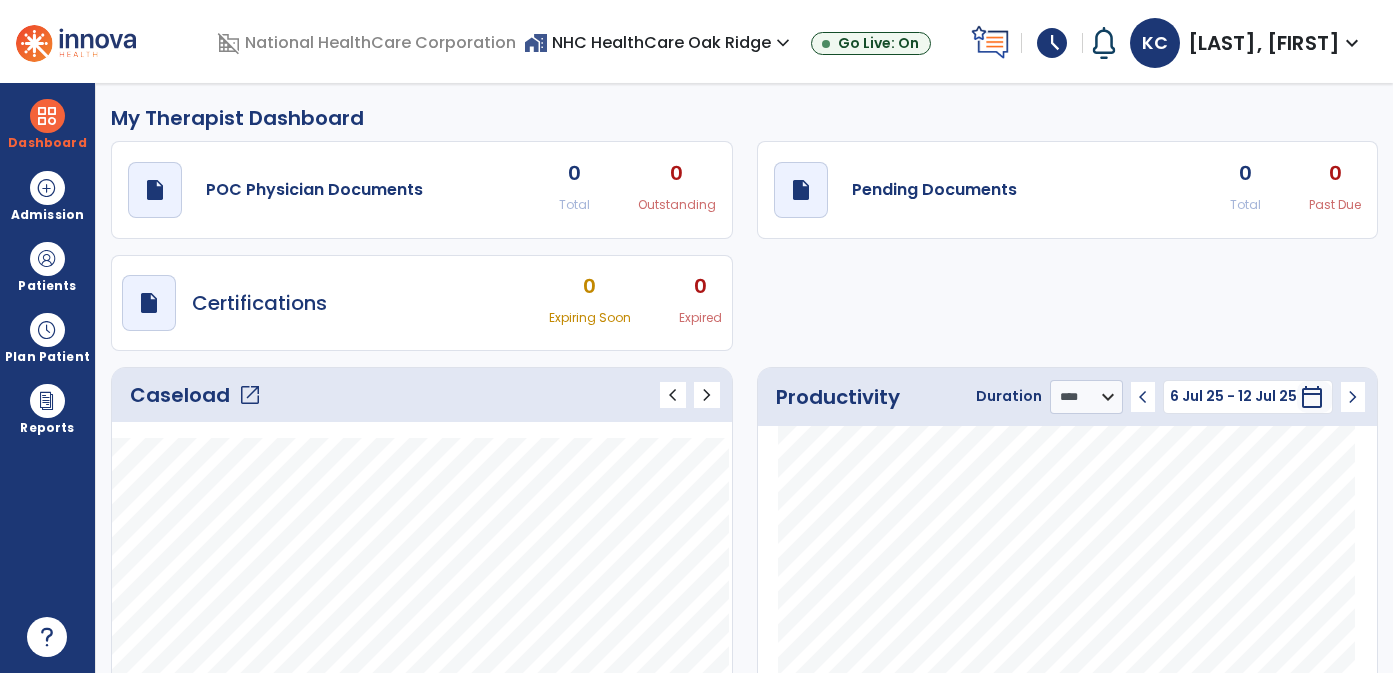 click on "schedule" at bounding box center [1052, 43] 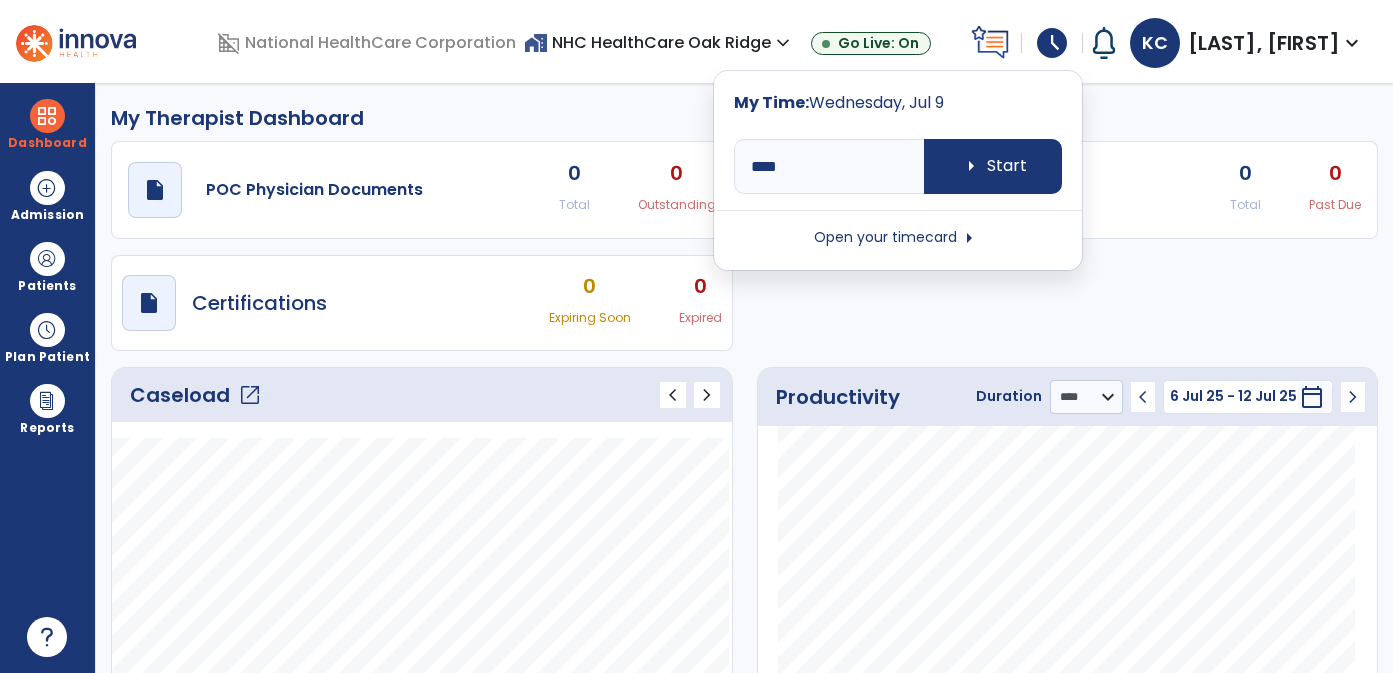 click on "Open your timecard  arrow_right" at bounding box center [898, 238] 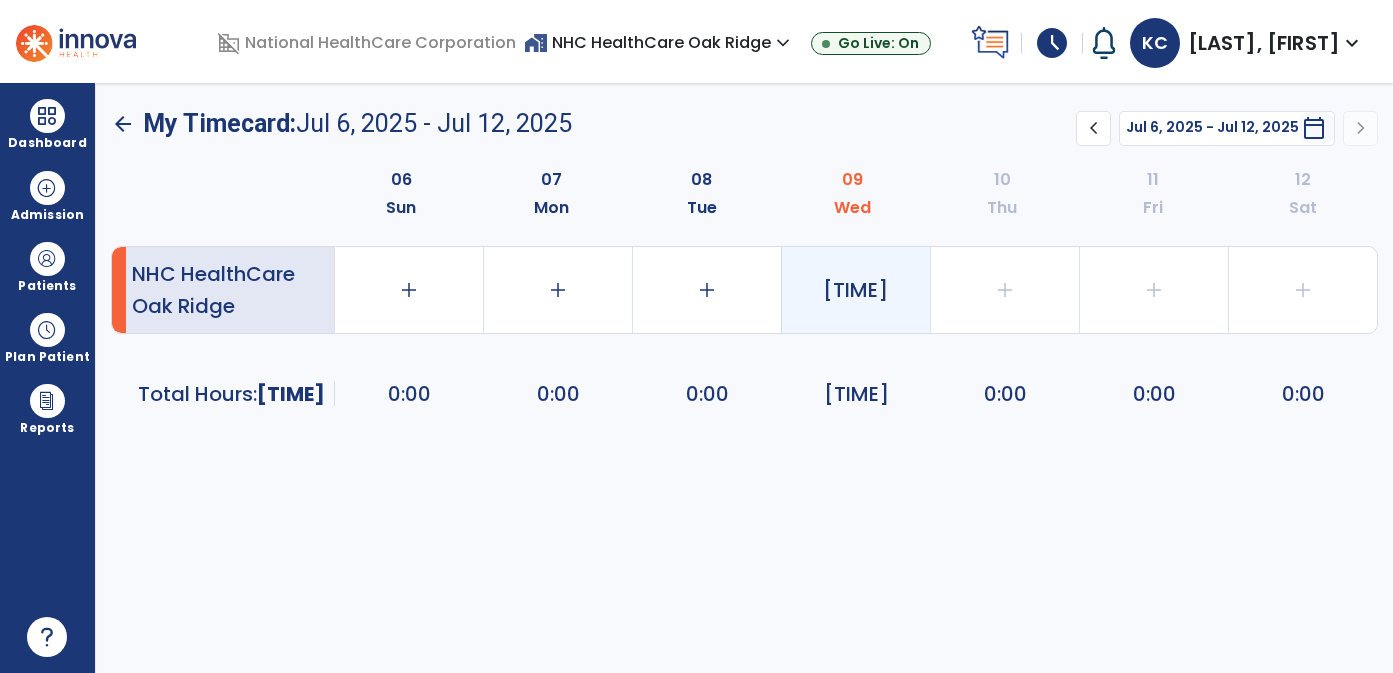 click on "8:27" at bounding box center [409, 290] 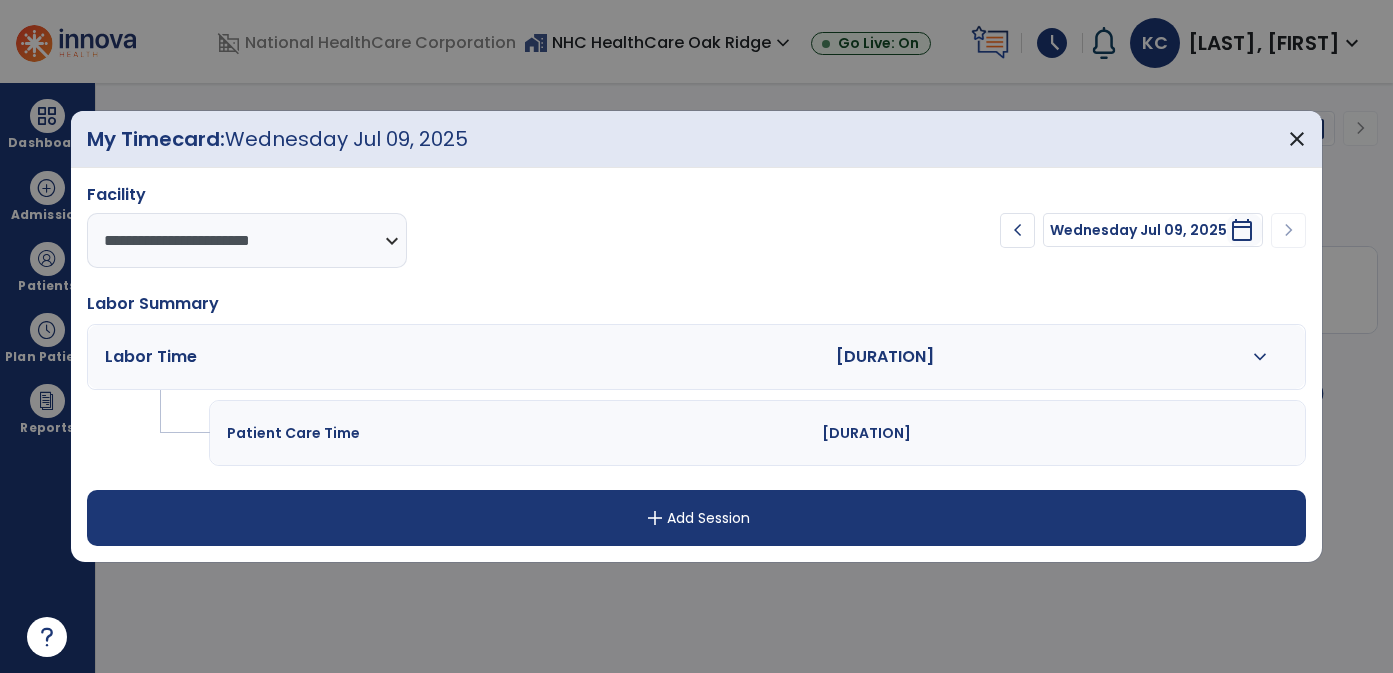 click on "expand_more" at bounding box center [1260, 357] 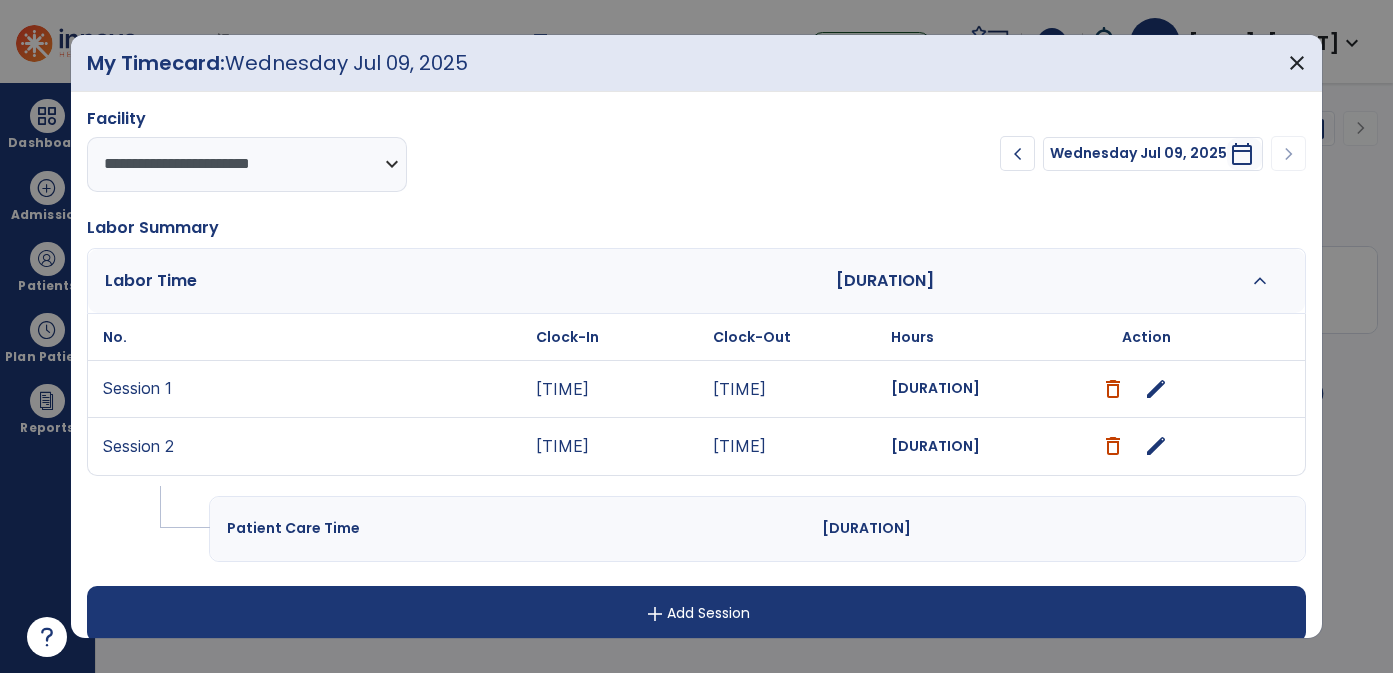 click on "edit" at bounding box center [1156, 389] 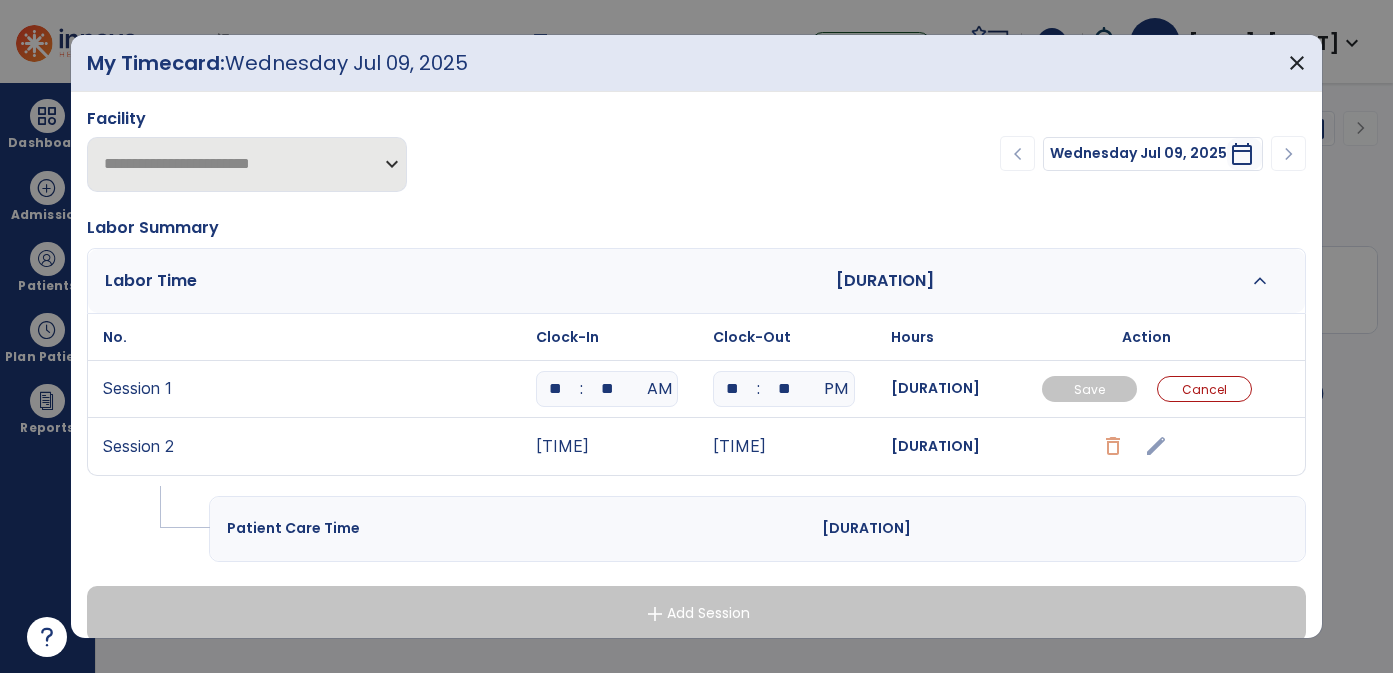 click on "**" at bounding box center [607, 389] 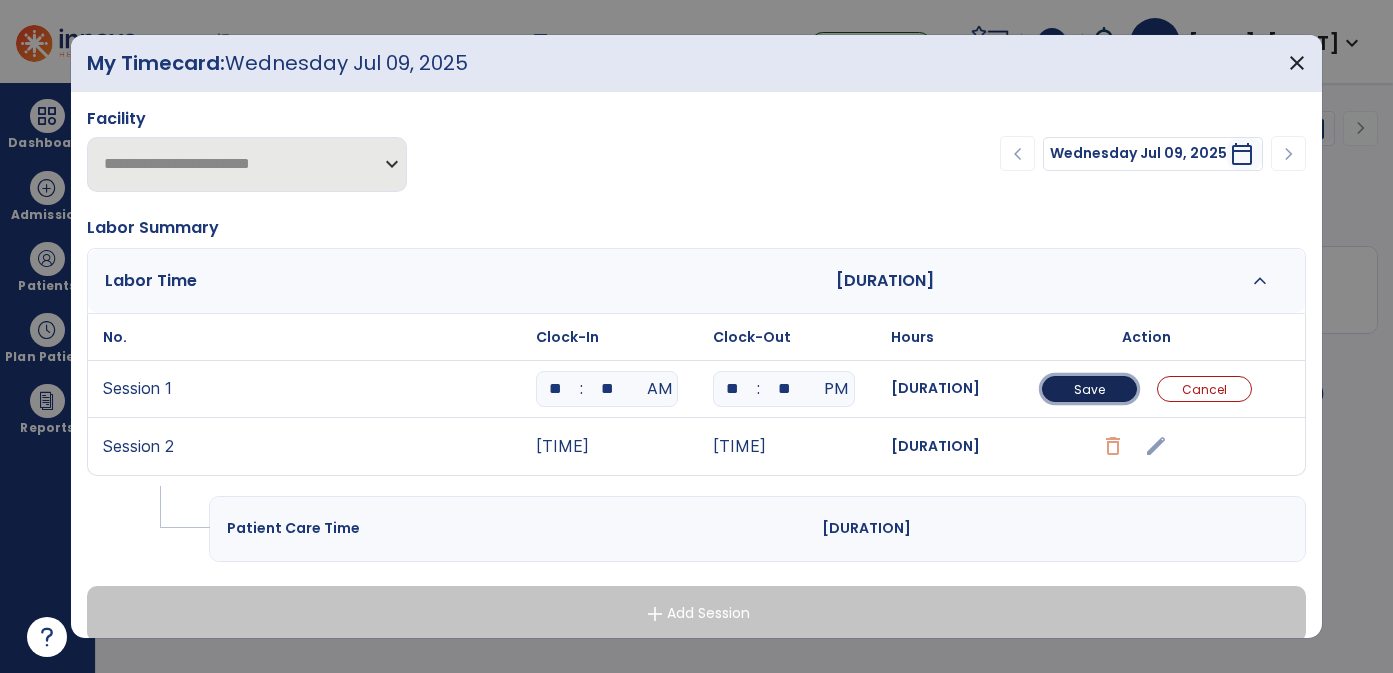 click on "Save" at bounding box center [1089, 389] 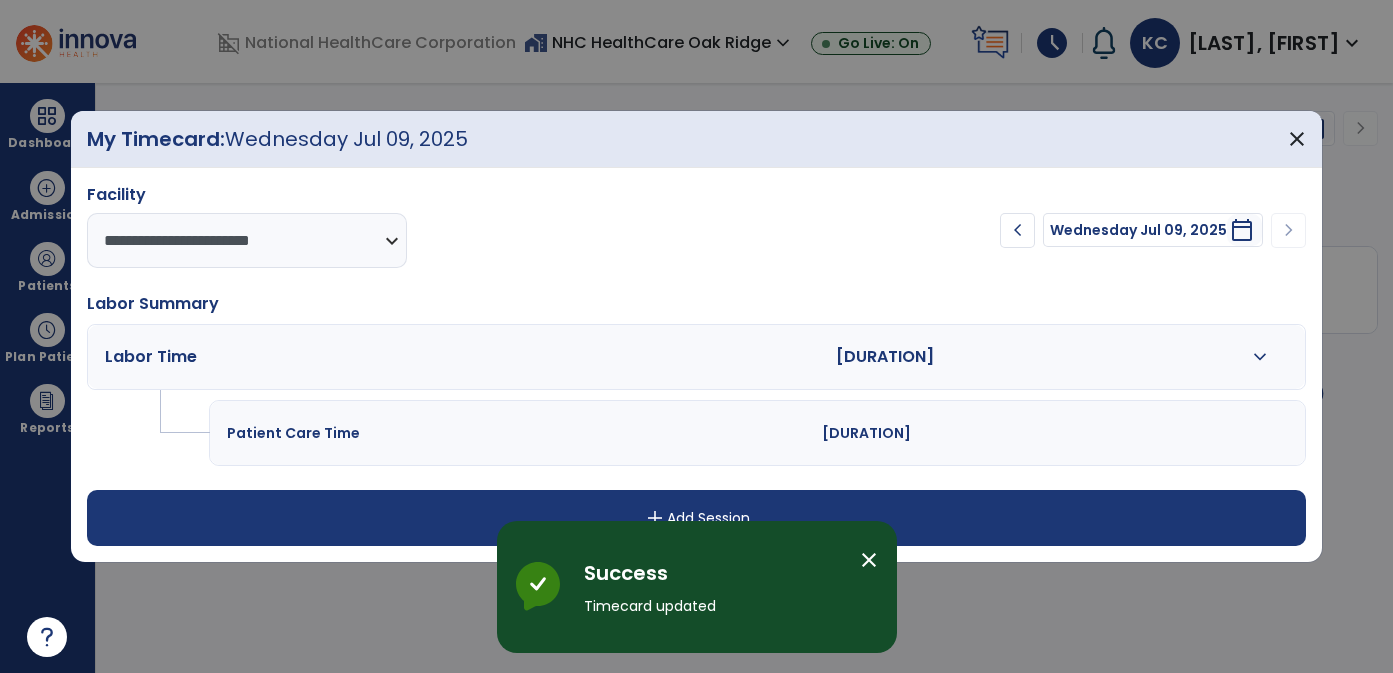 click on "expand_more" at bounding box center (1260, 357) 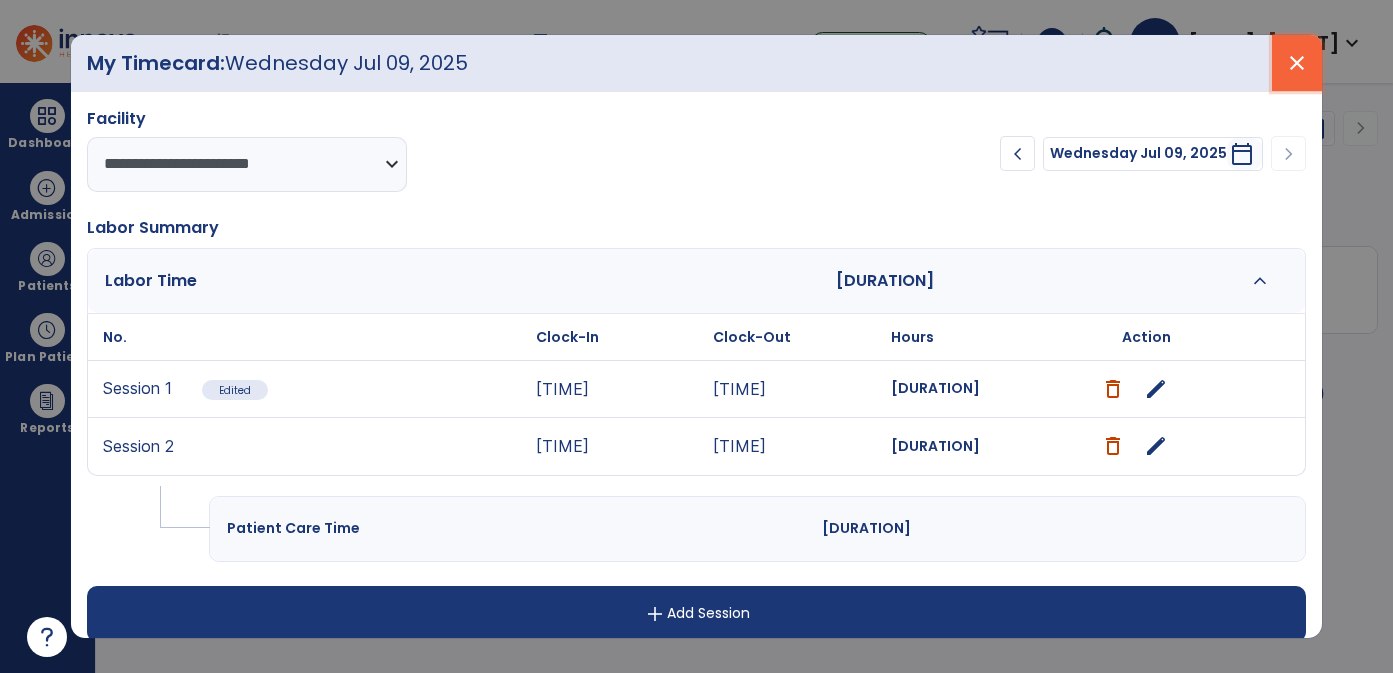 click on "close" at bounding box center [1297, 63] 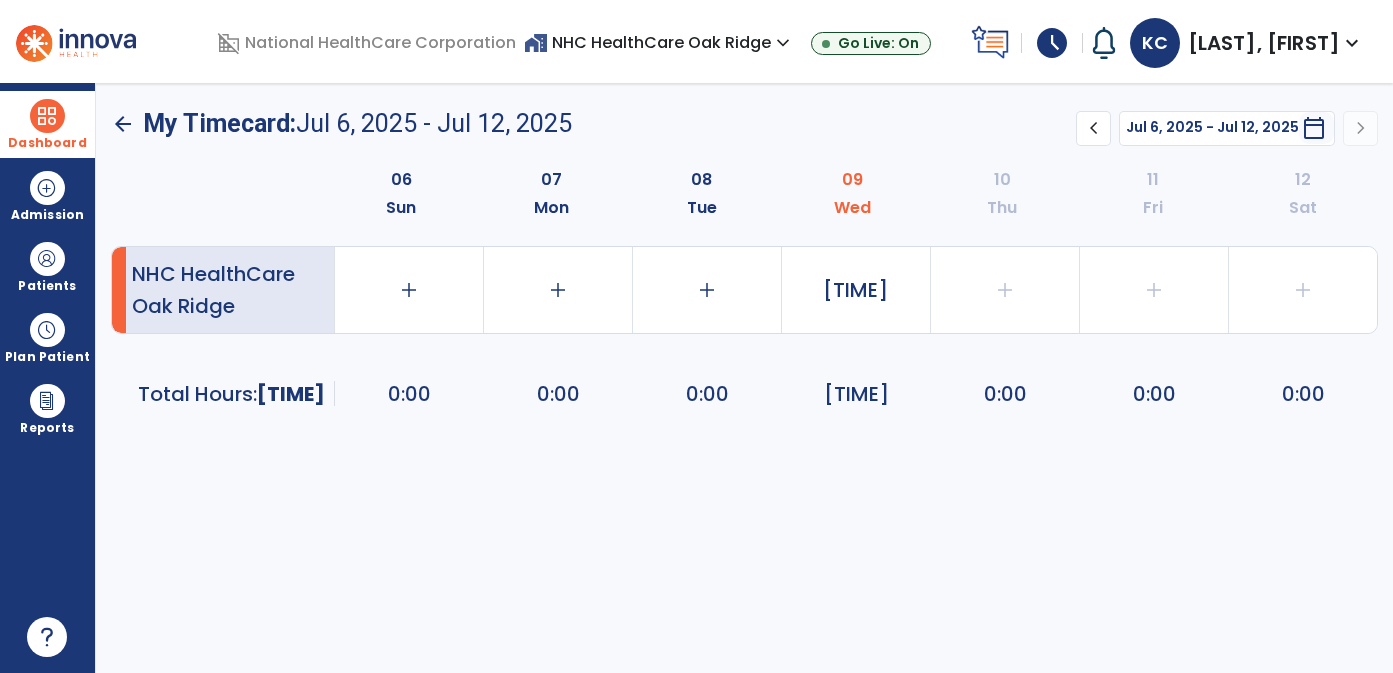 click at bounding box center [47, 116] 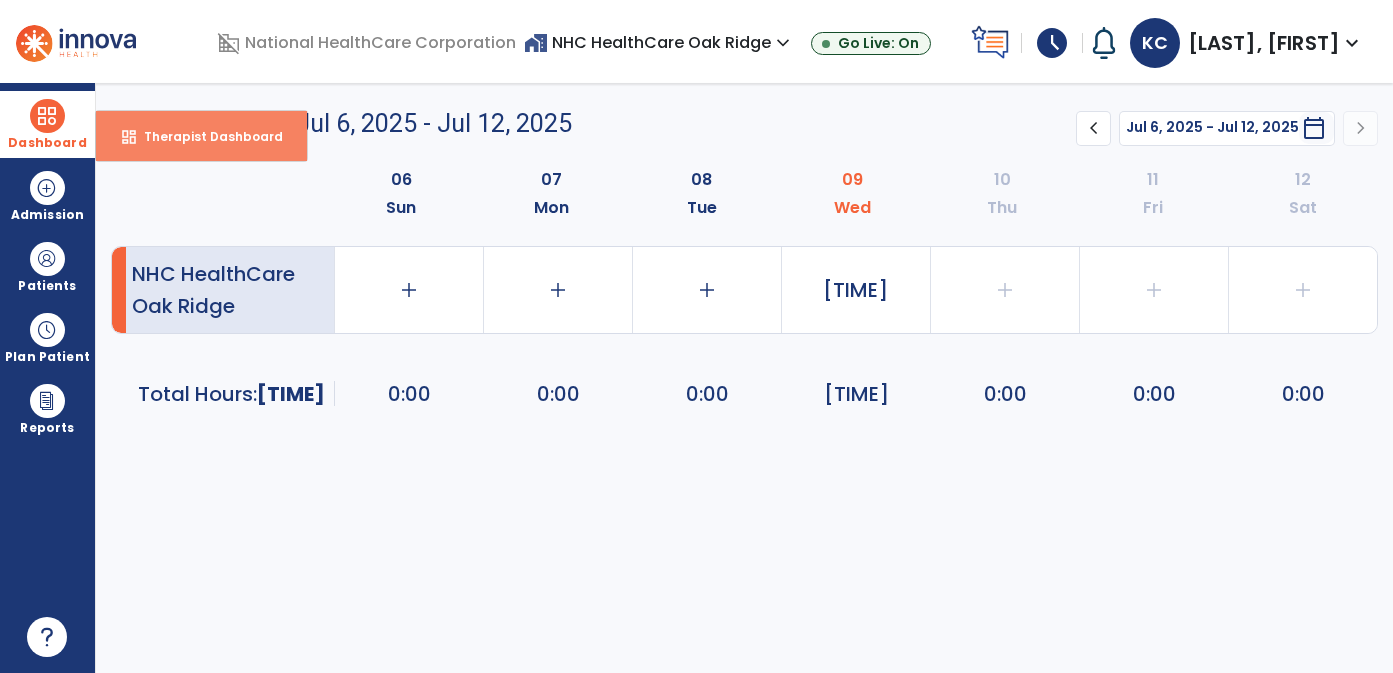 click on "dashboard  Therapist Dashboard" at bounding box center [201, 136] 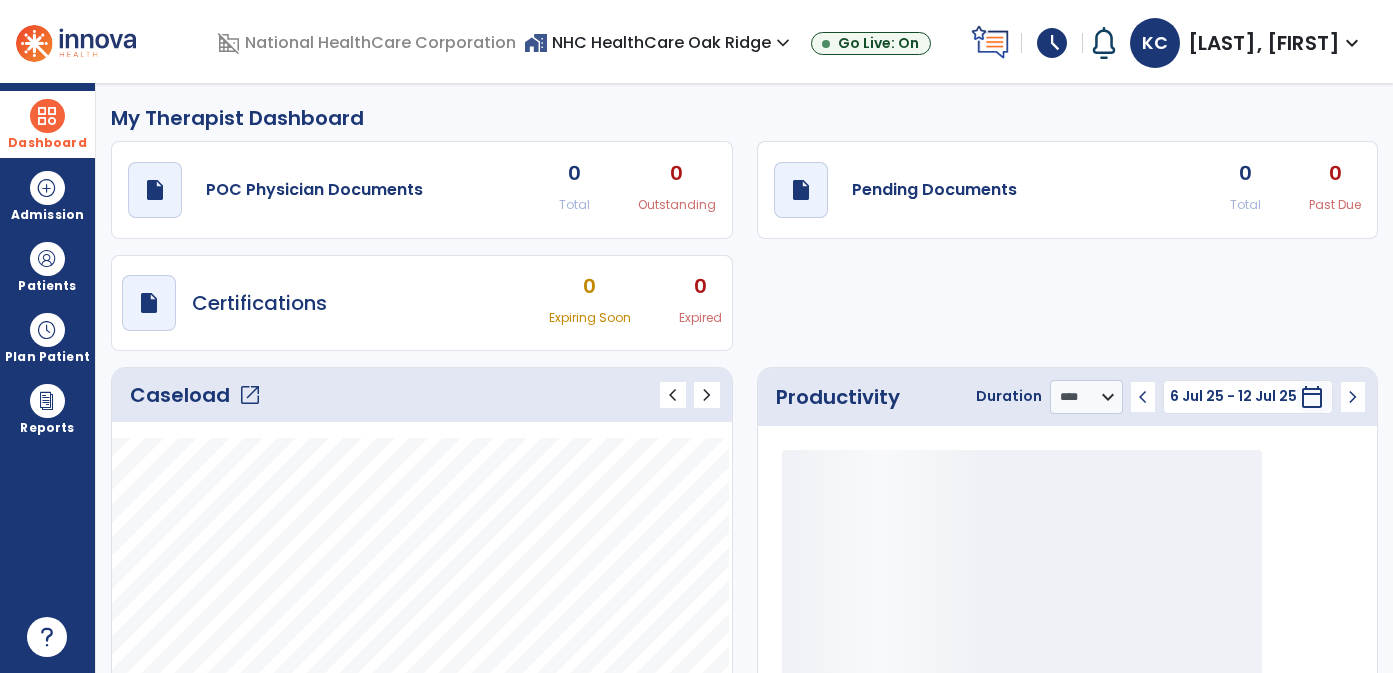 click on "Productivity Duration  ******** **** *** chevron_left 6 Jul 25 - 12 Jul 25  ********  calendar_today  chevron_right" at bounding box center [422, 395] 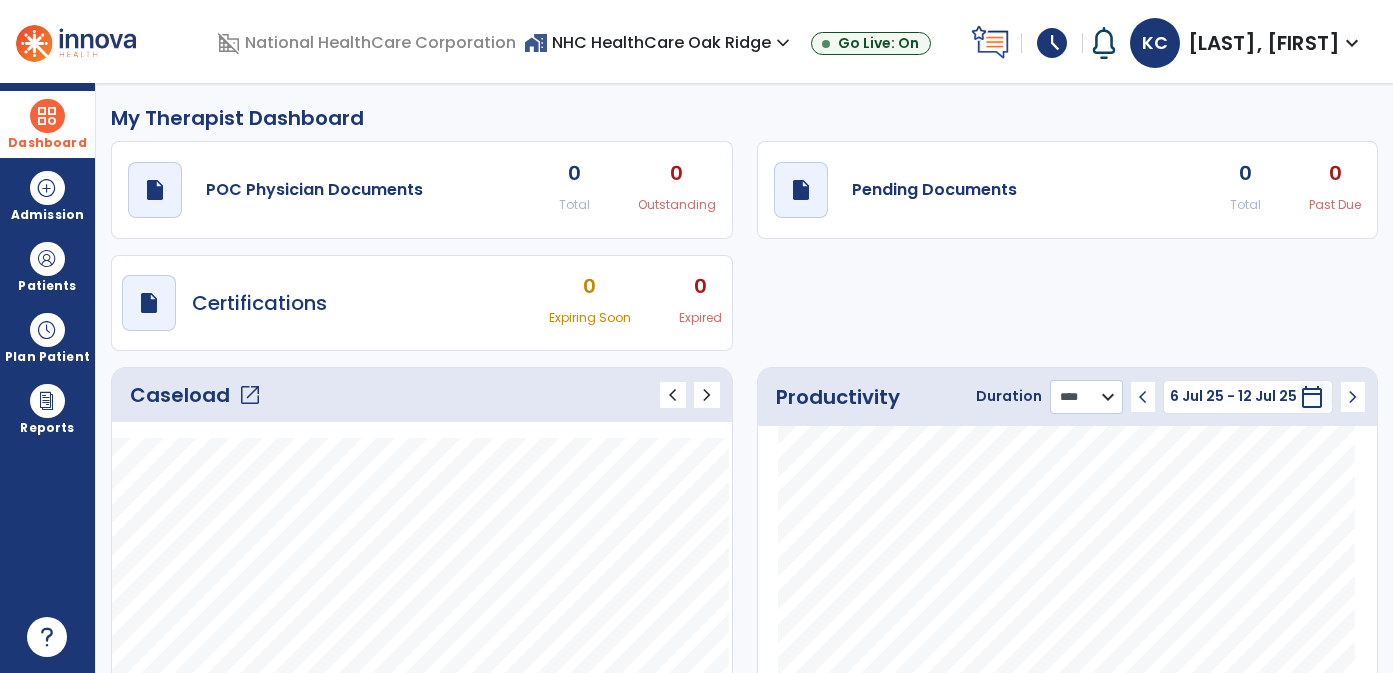 click on "******** **** ***" at bounding box center (1086, 397) 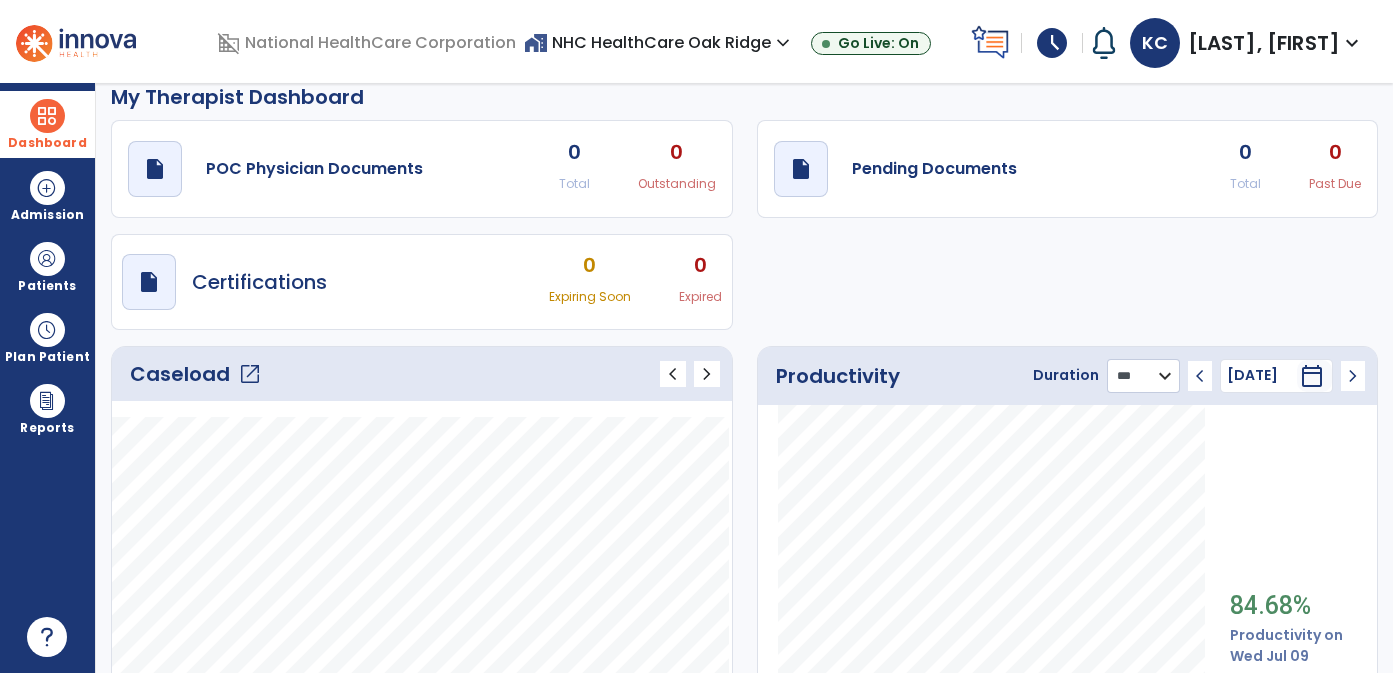 scroll, scrollTop: 0, scrollLeft: 0, axis: both 